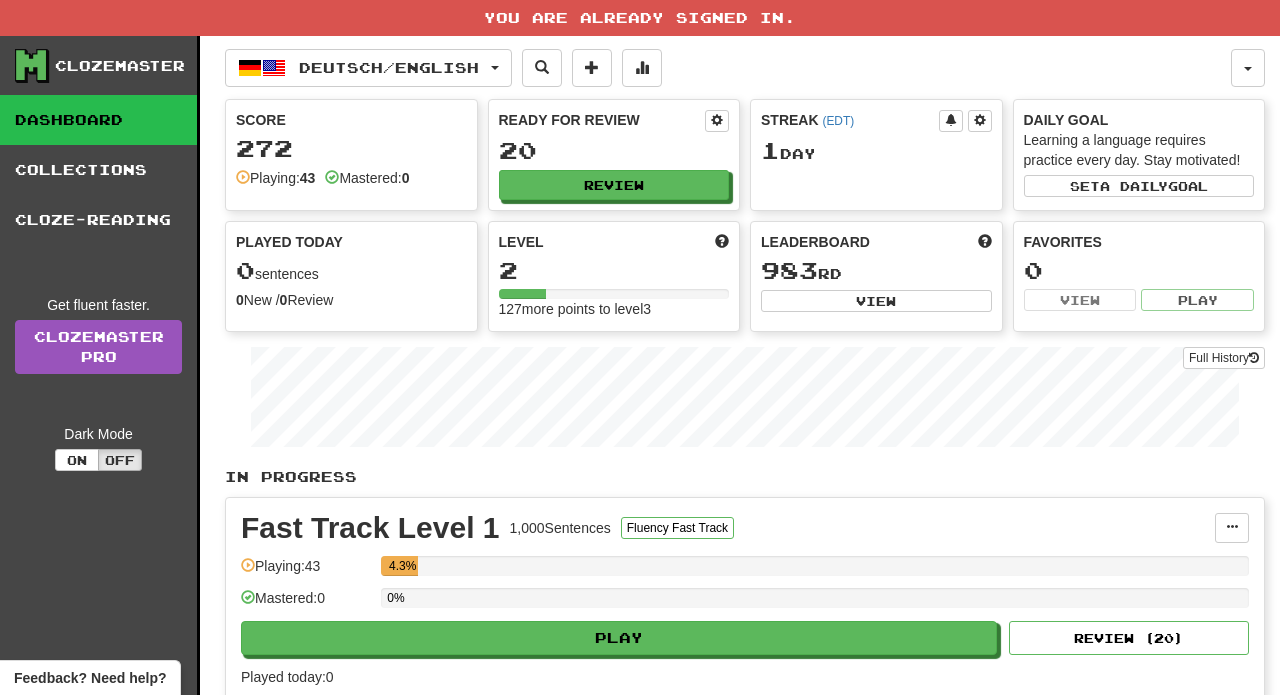scroll, scrollTop: 0, scrollLeft: 0, axis: both 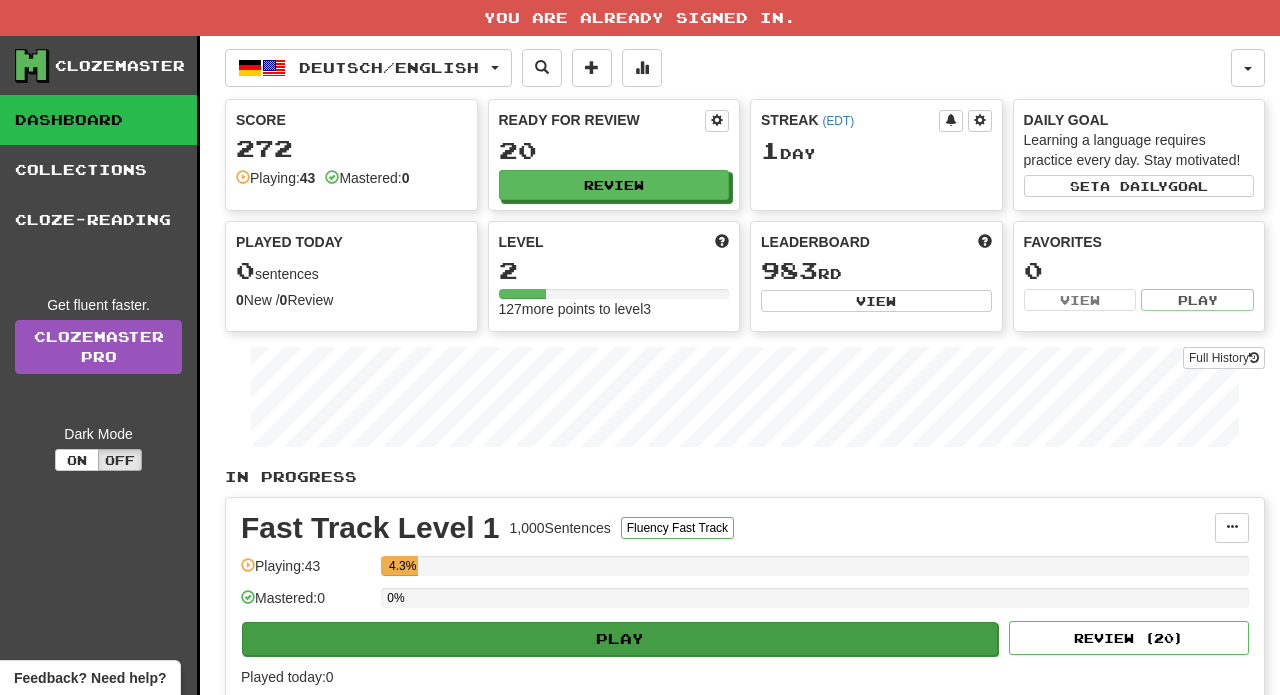 click on "Play" at bounding box center [620, 639] 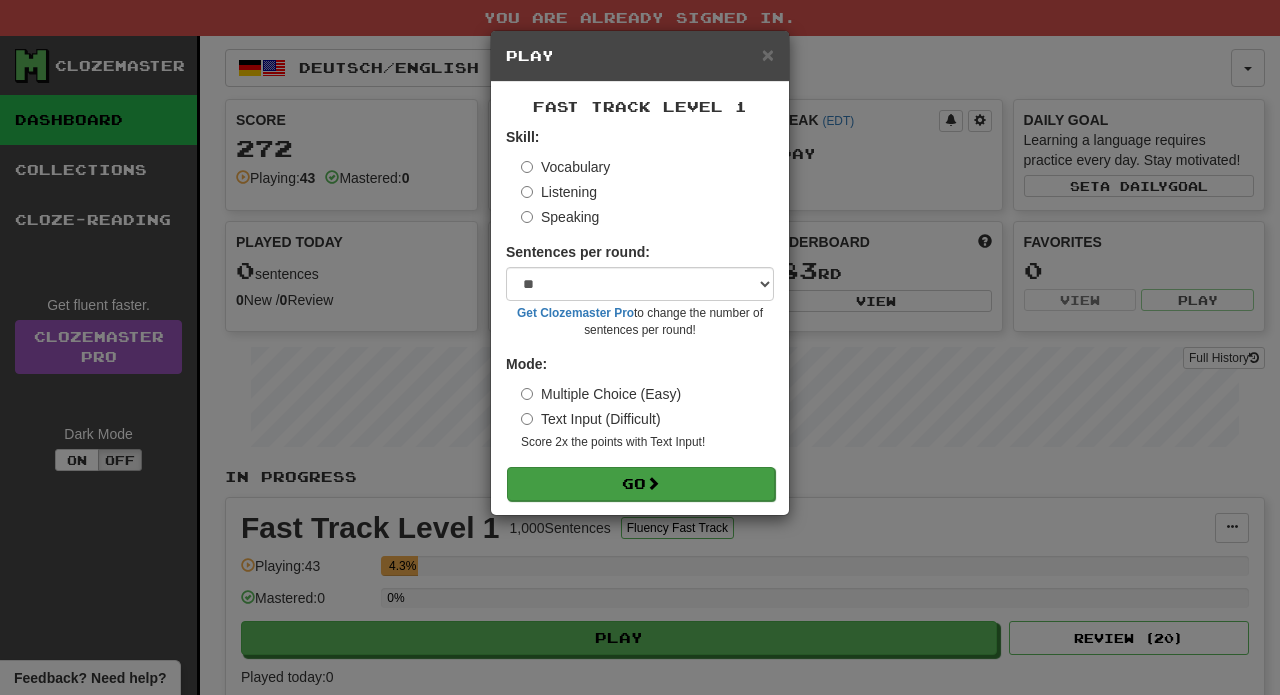 click at bounding box center (653, 483) 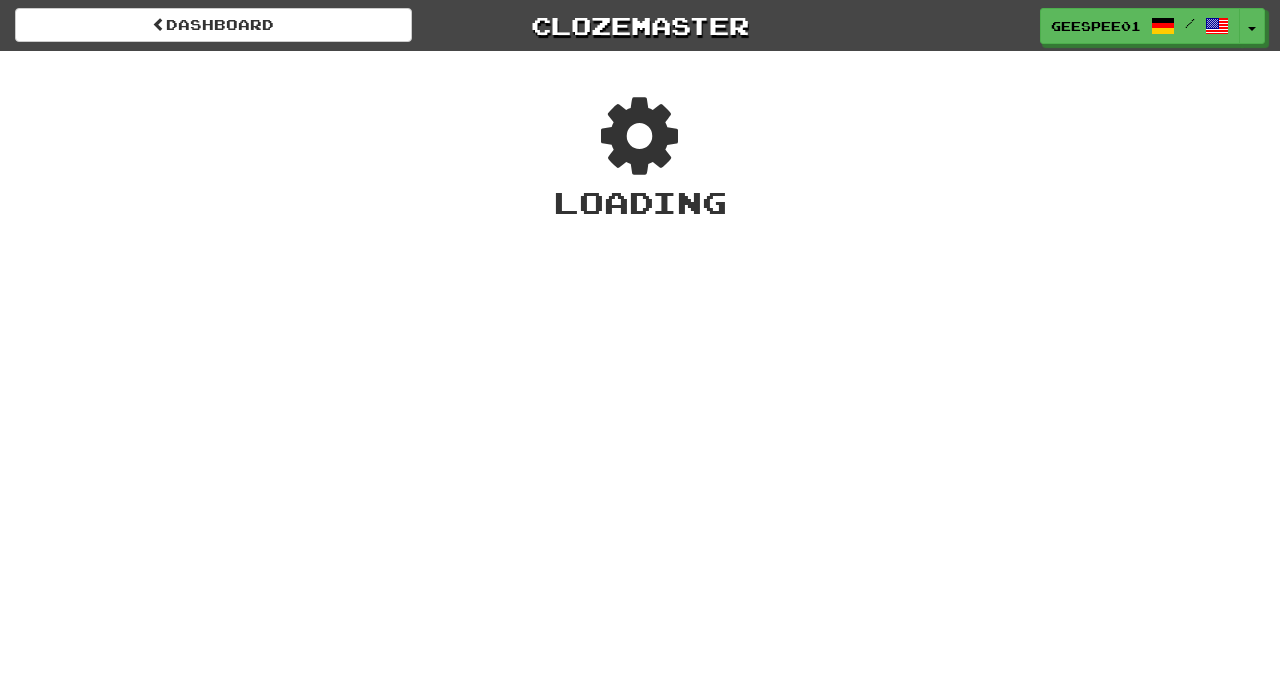 scroll, scrollTop: 0, scrollLeft: 0, axis: both 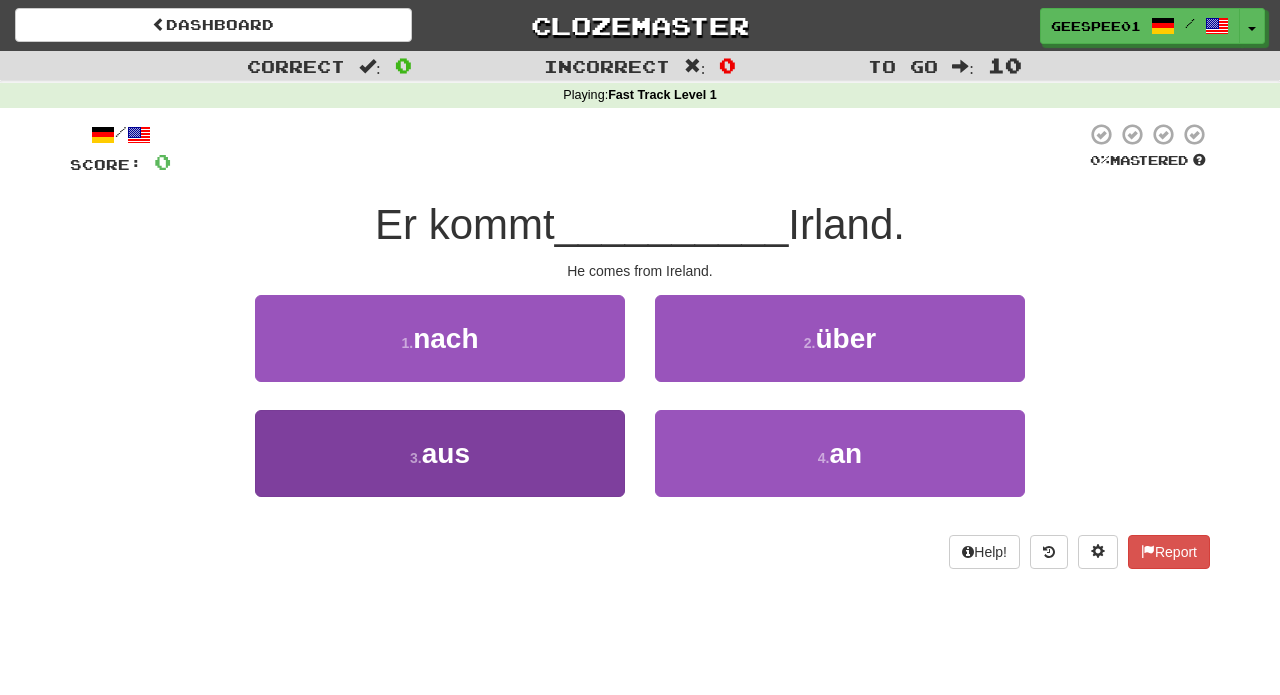 click on "3 .  aus" at bounding box center (440, 453) 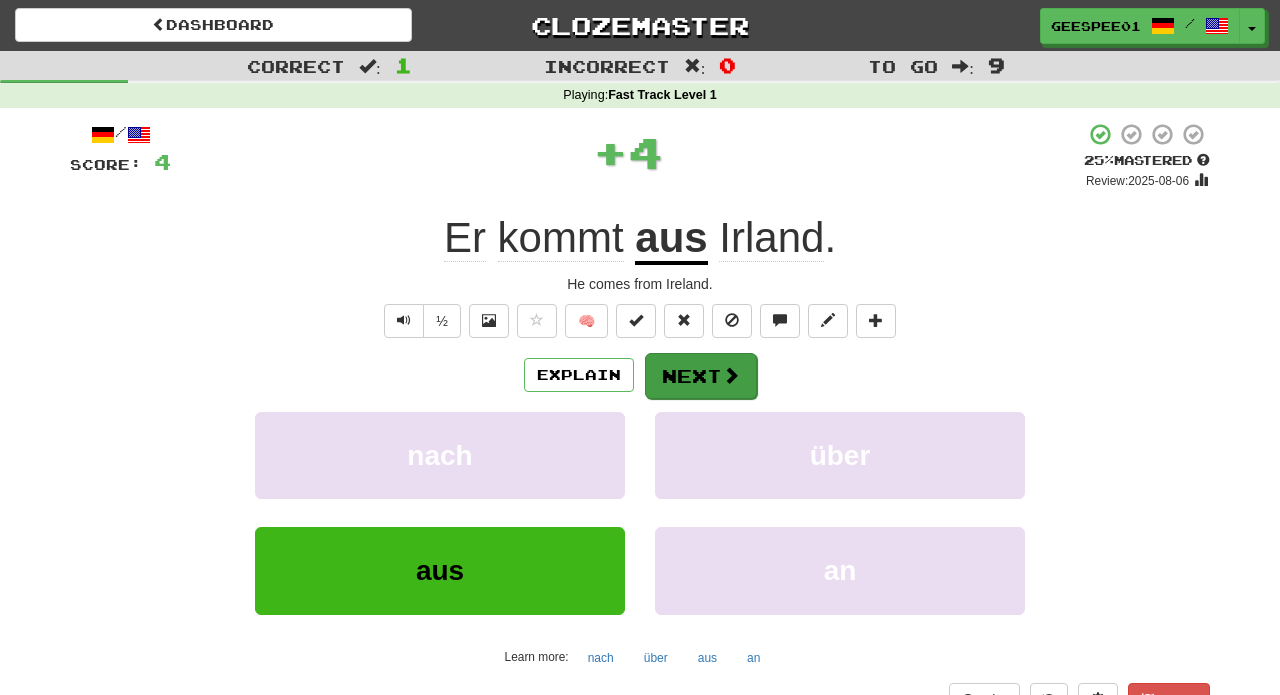 click on "Next" at bounding box center (701, 376) 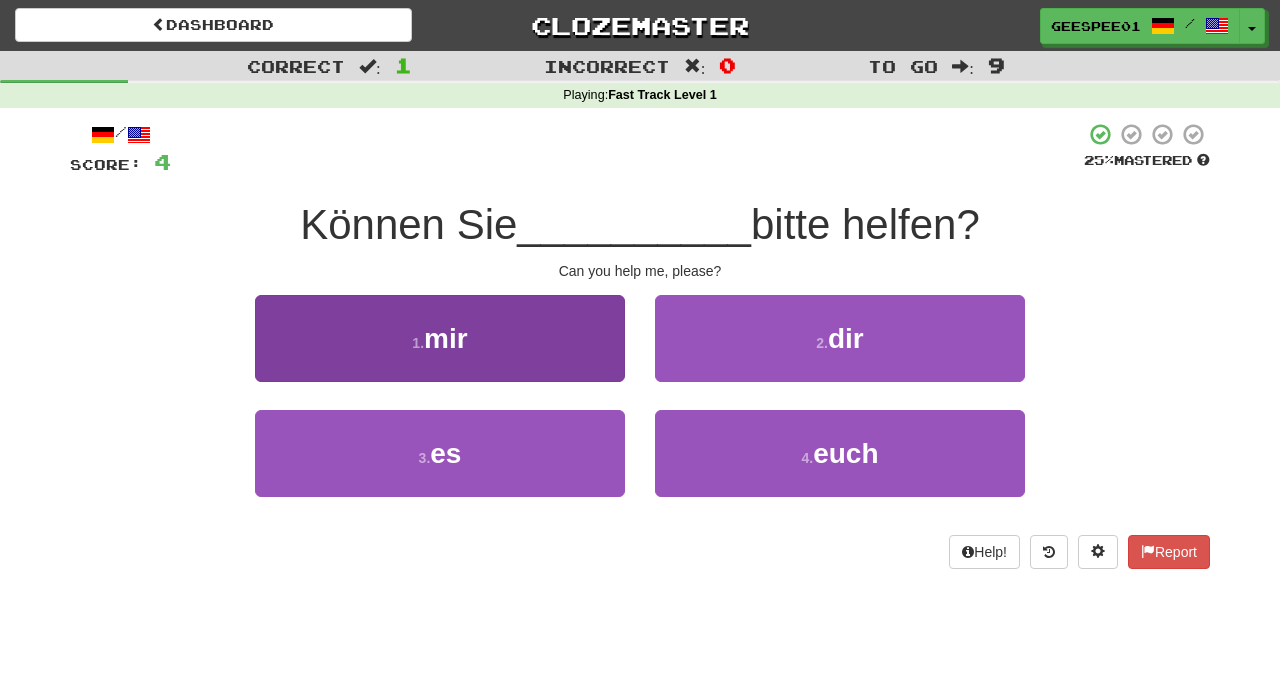 click on "1 .  mir" at bounding box center (440, 338) 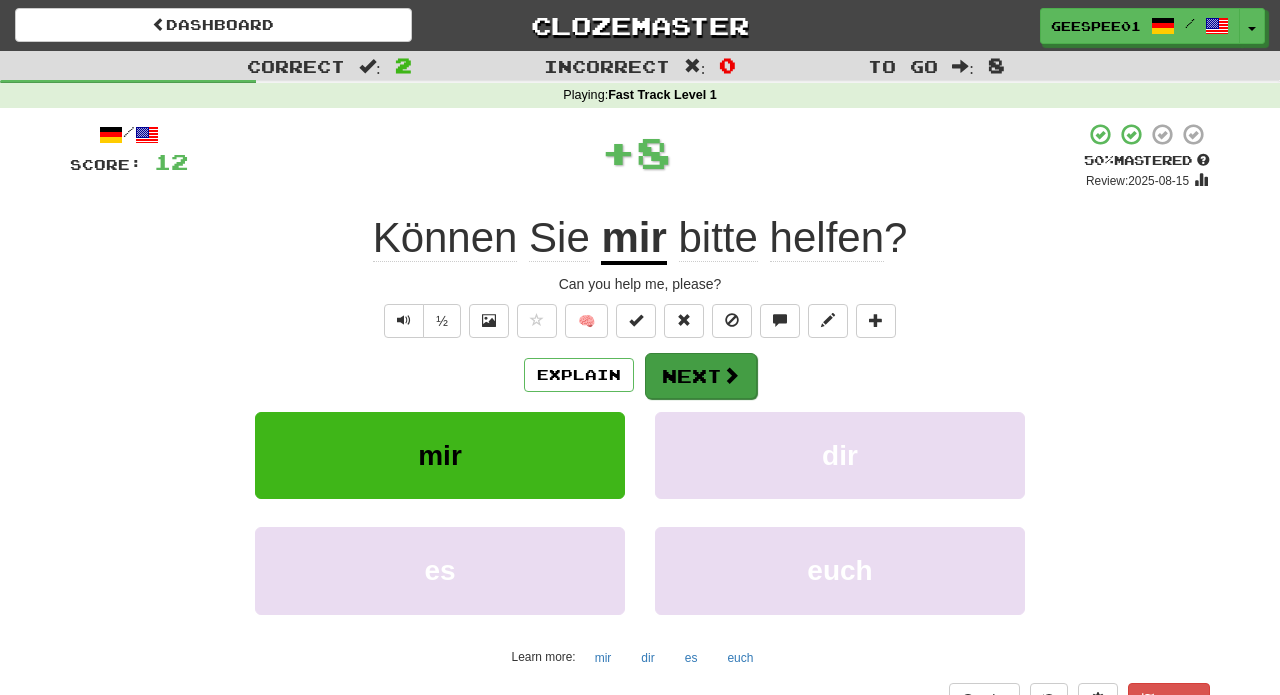 click on "Next" at bounding box center (701, 376) 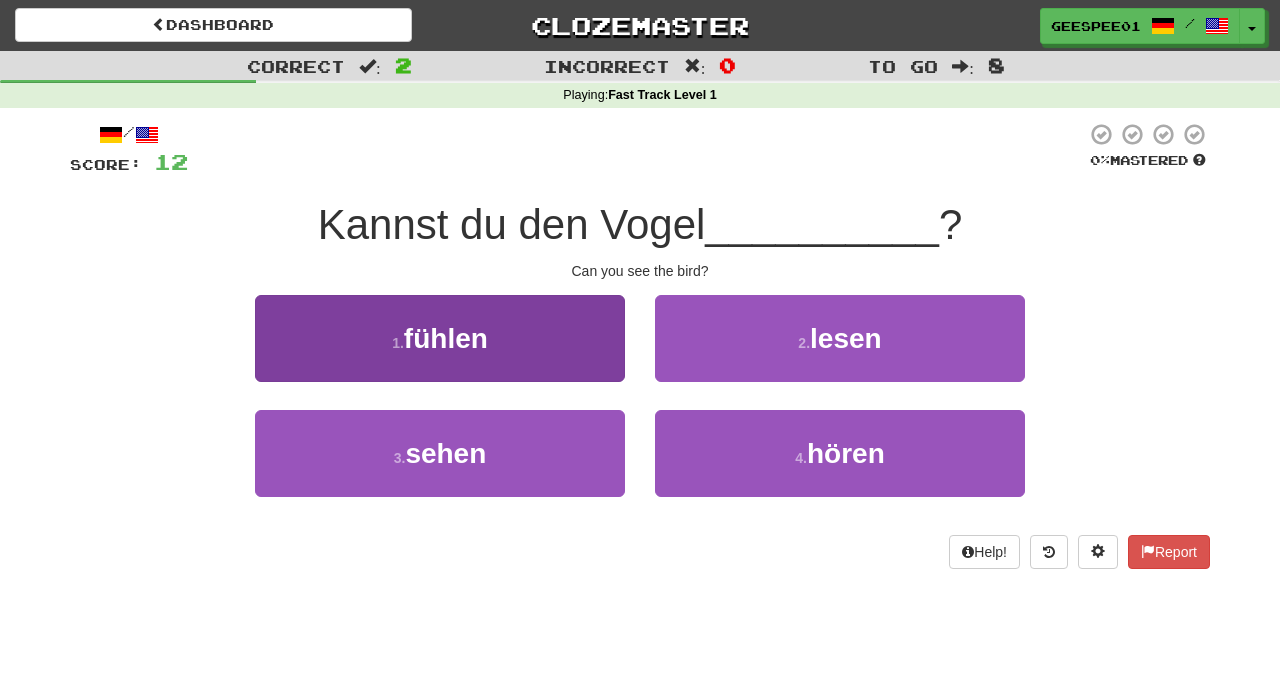 click on "3 .  sehen" at bounding box center [440, 453] 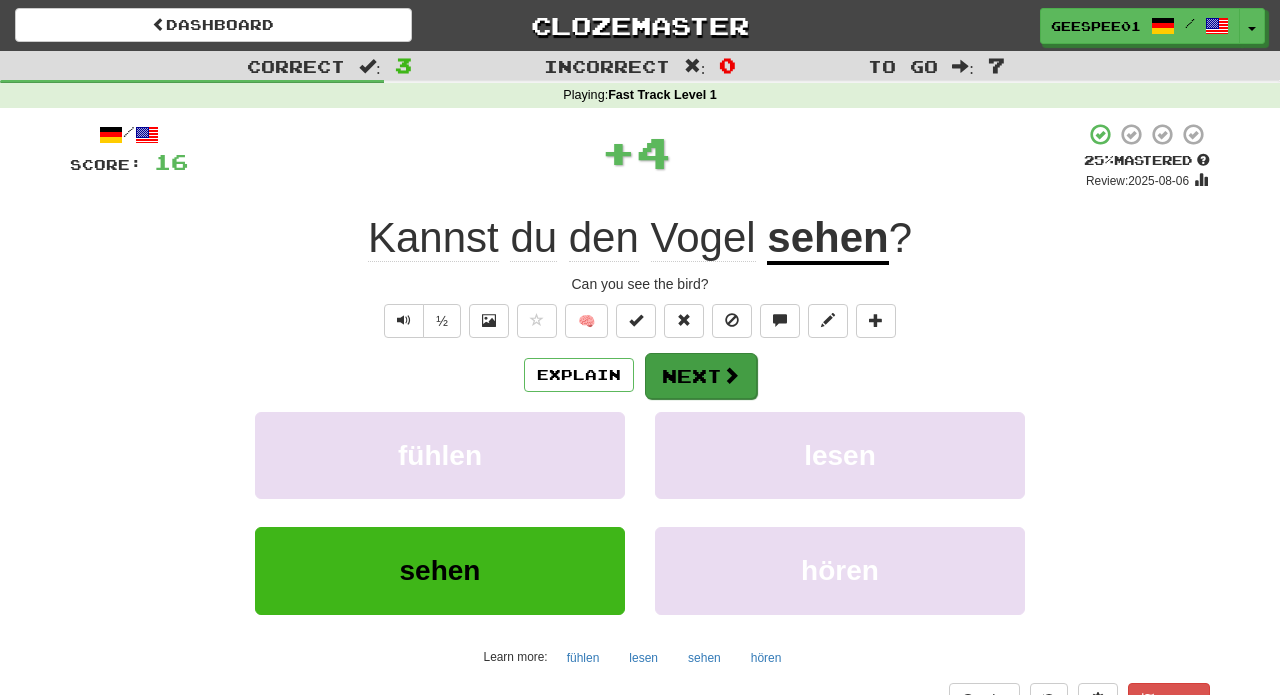 click on "Next" at bounding box center [701, 376] 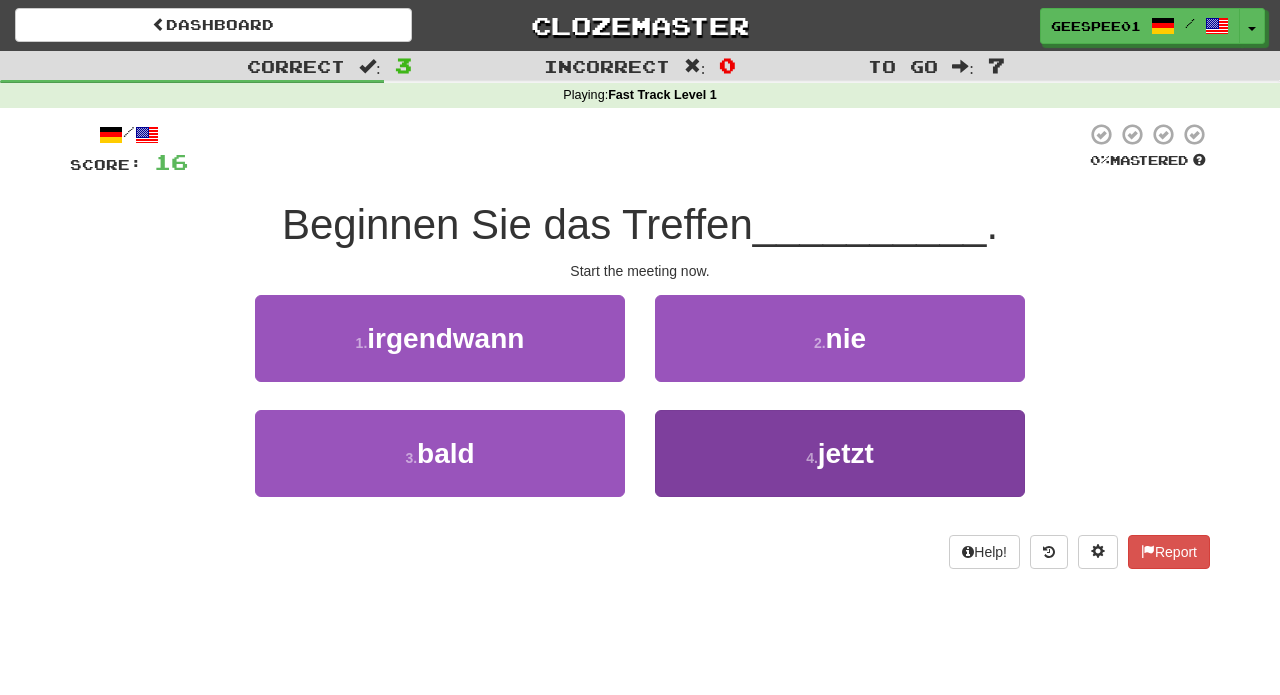 click on "jetzt" at bounding box center [846, 453] 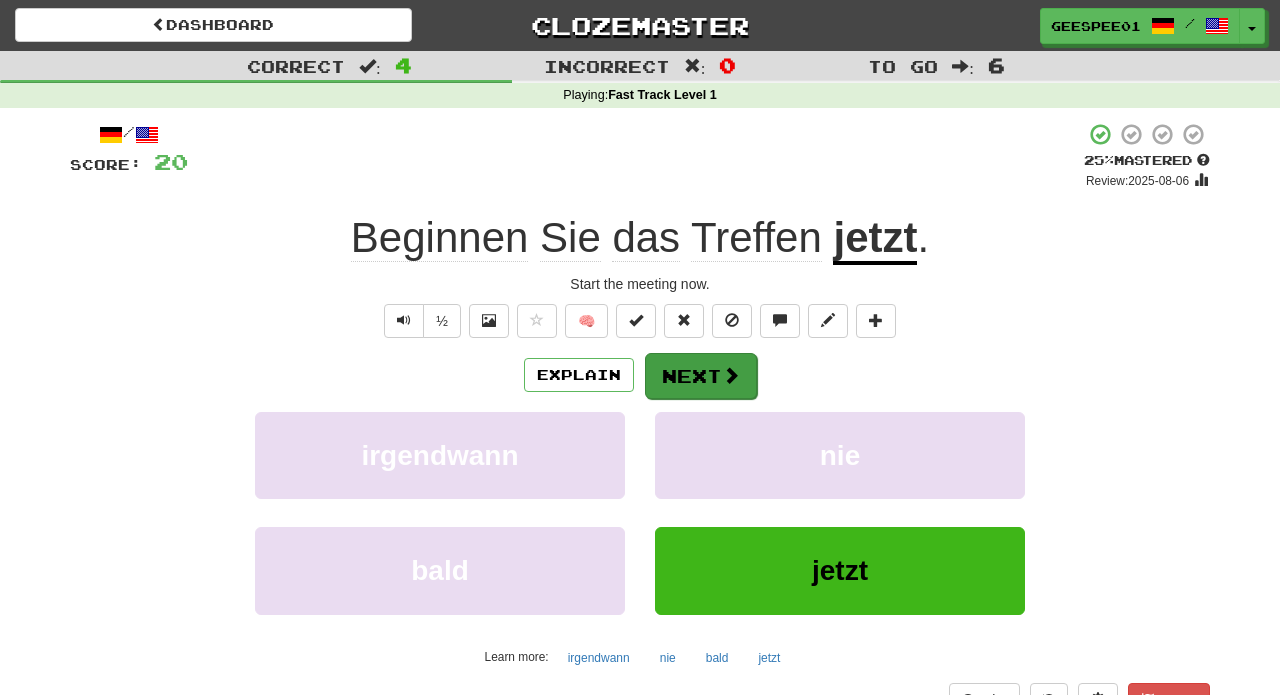 click on "Next" at bounding box center (701, 376) 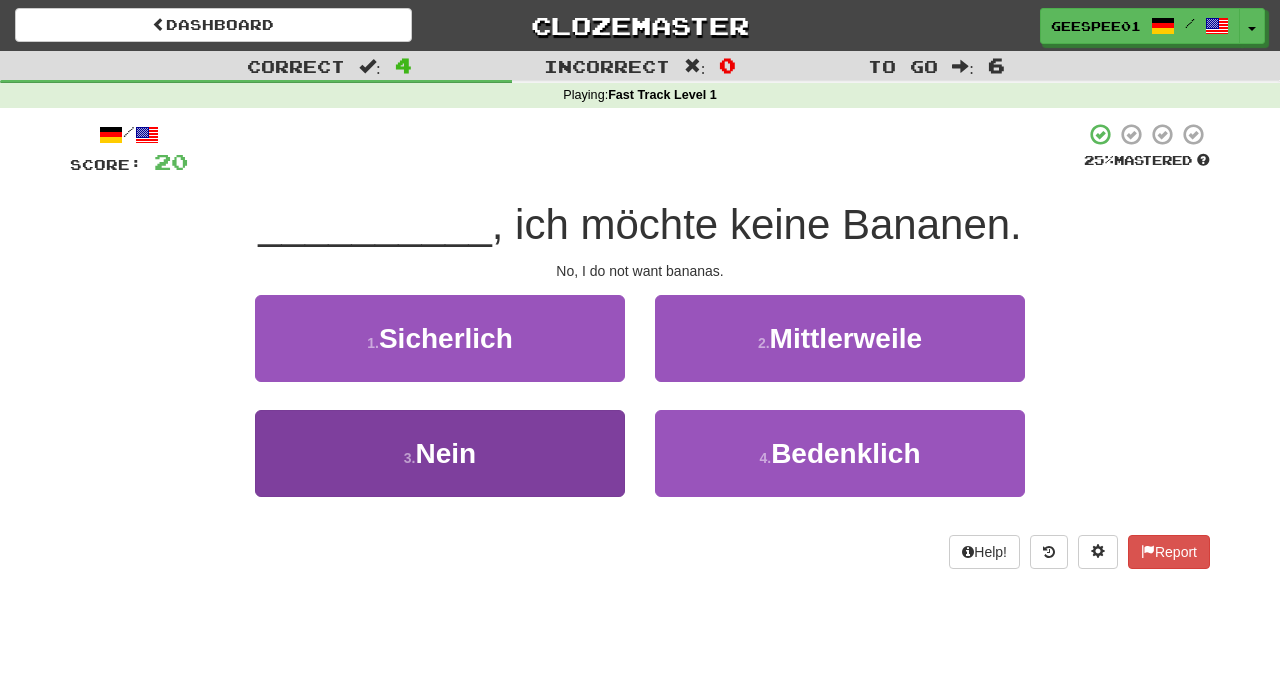 click on "3 .  Nein" at bounding box center (440, 453) 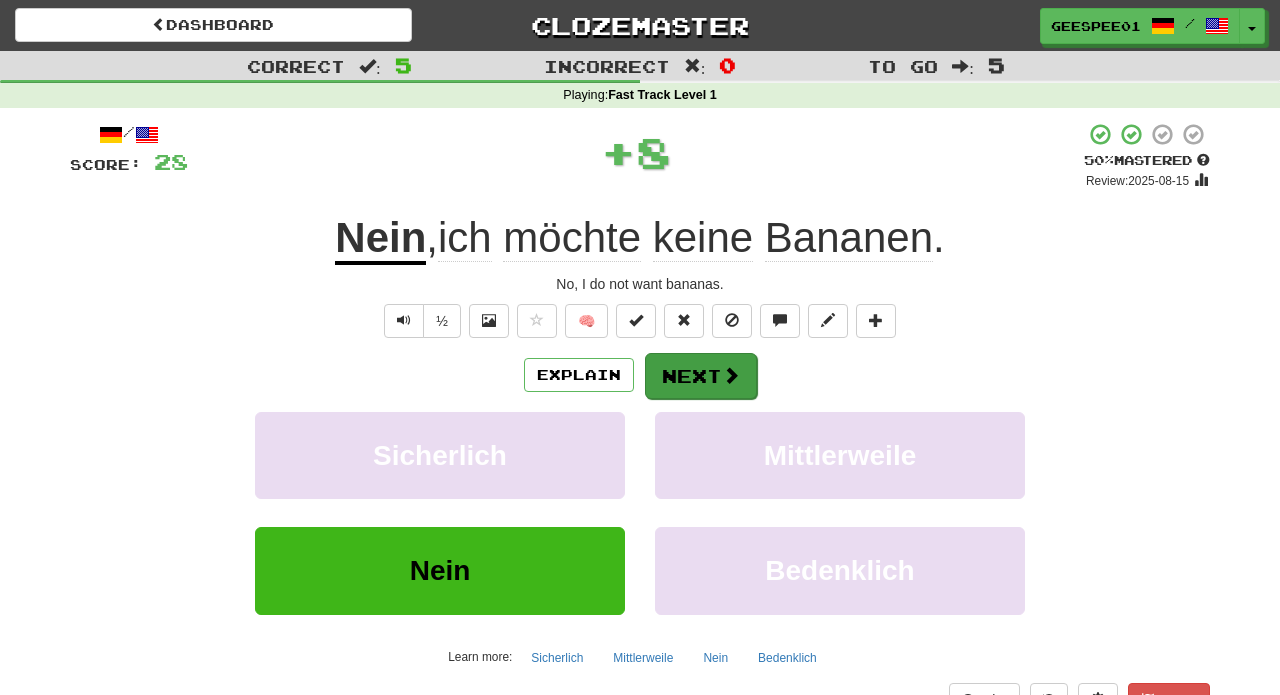 click at bounding box center (731, 375) 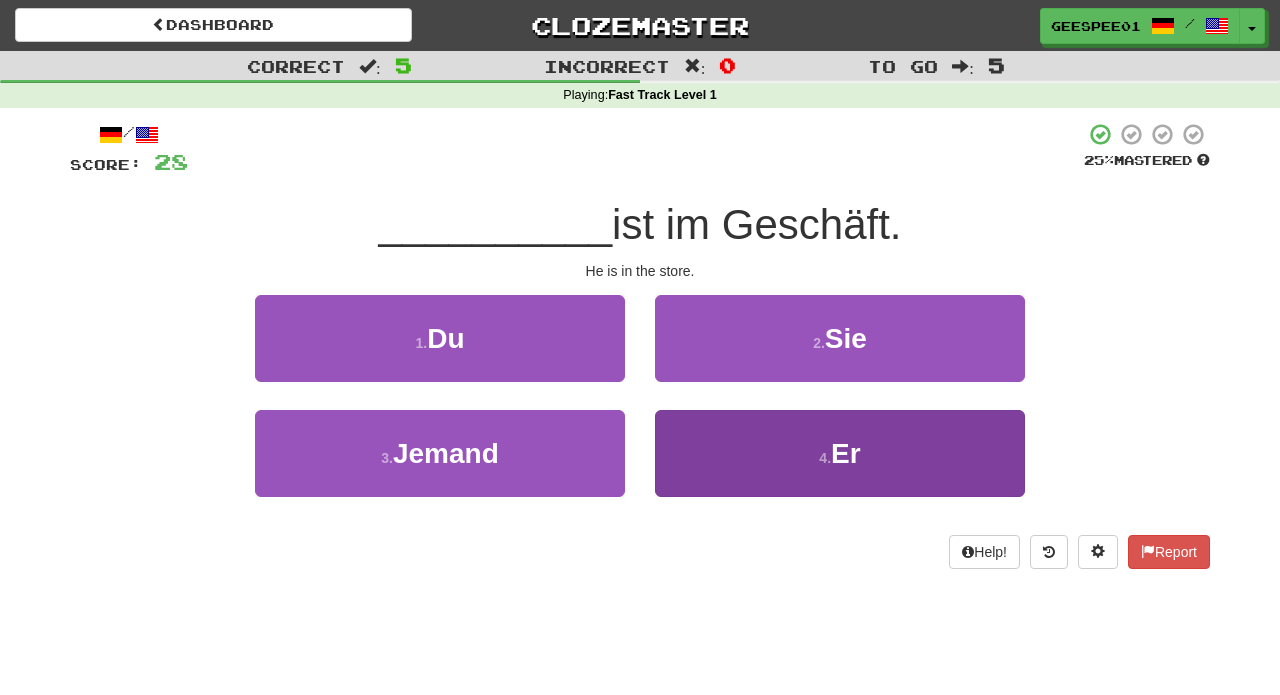 click on "4 .  Er" at bounding box center (840, 453) 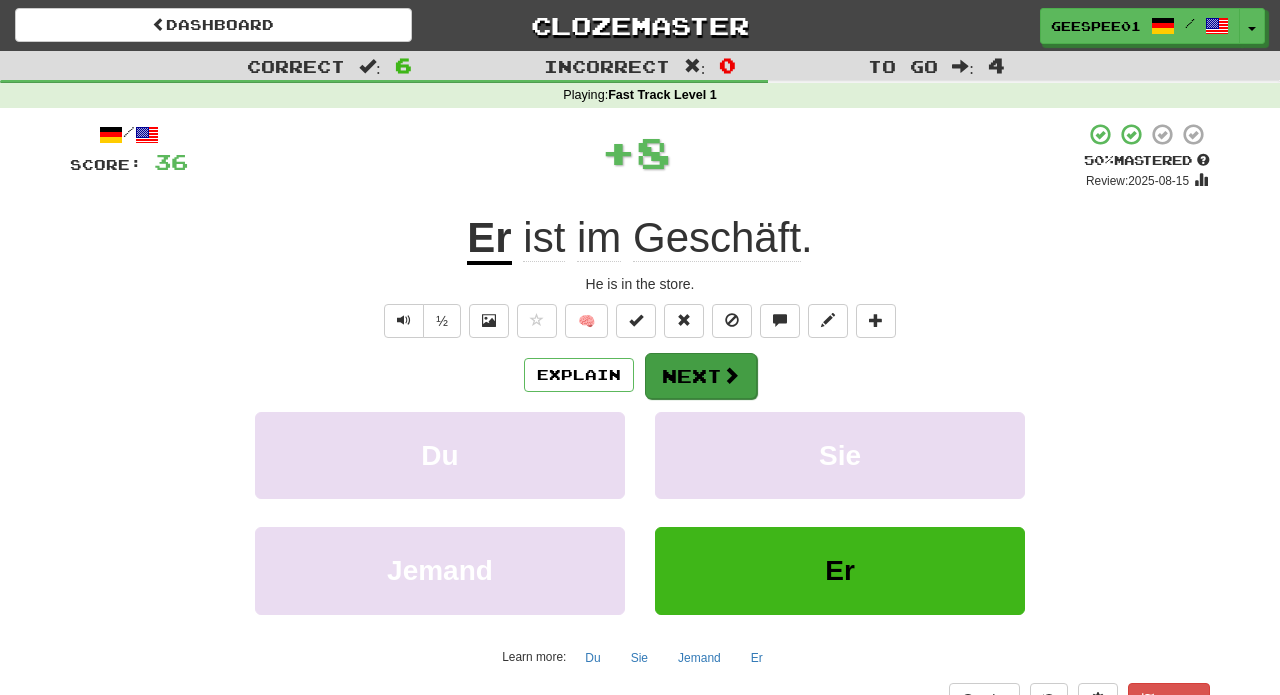 click on "Next" at bounding box center [701, 376] 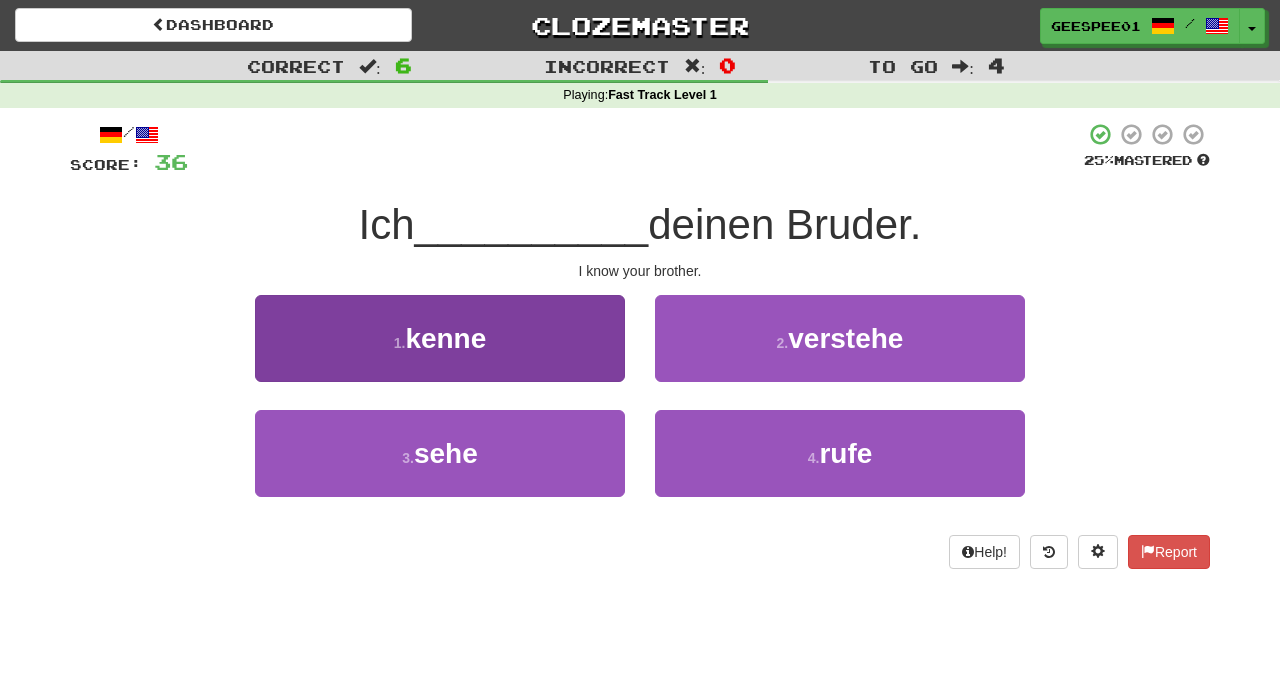 click on "kenne" at bounding box center [445, 338] 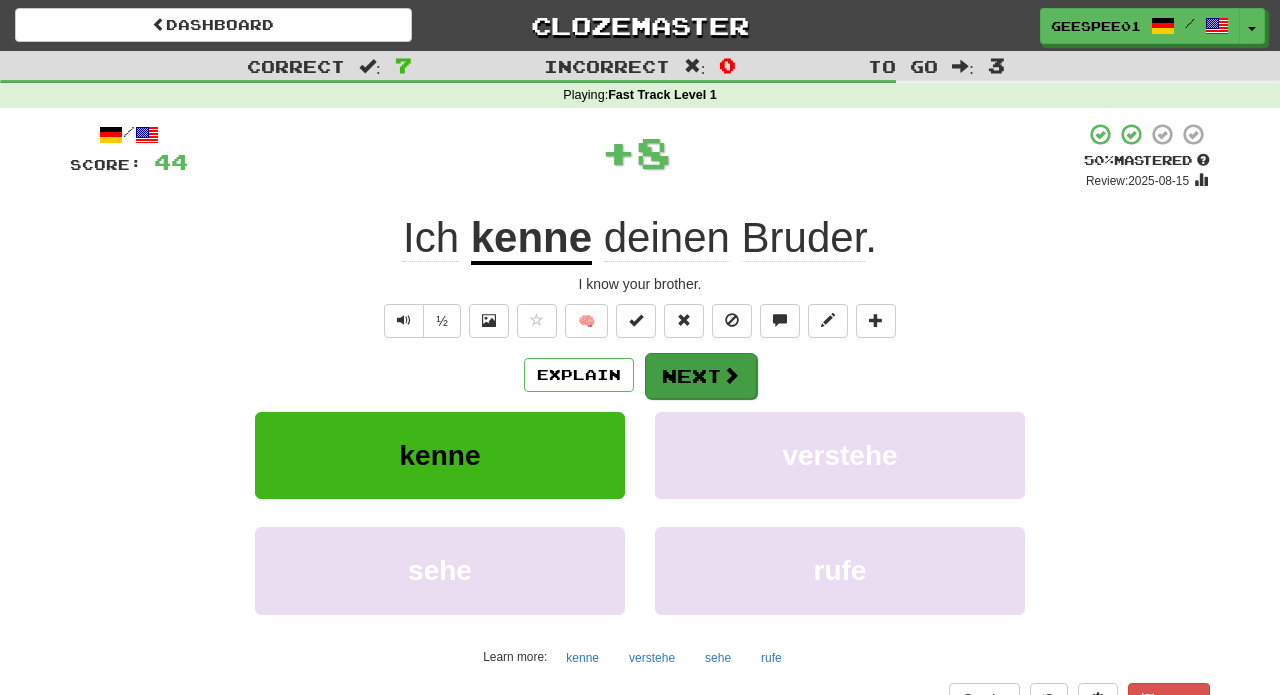click on "Next" at bounding box center [701, 376] 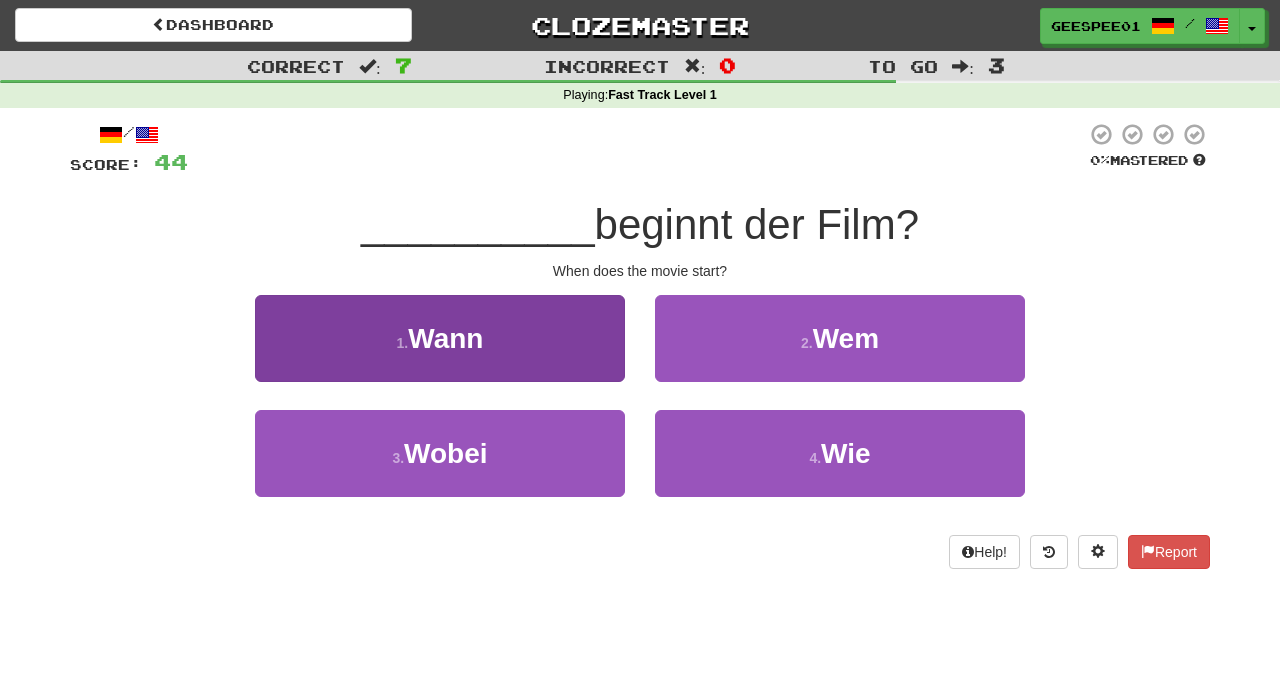 click on "1 .  Wann" at bounding box center (440, 338) 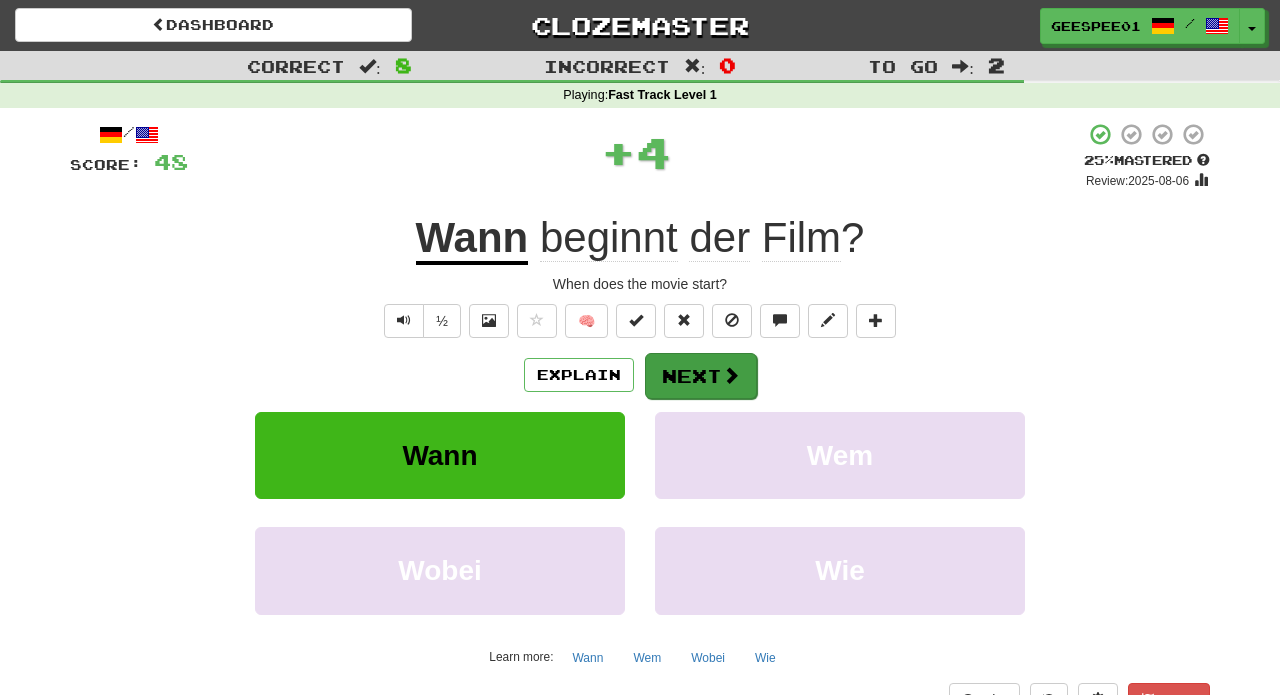 click at bounding box center [731, 375] 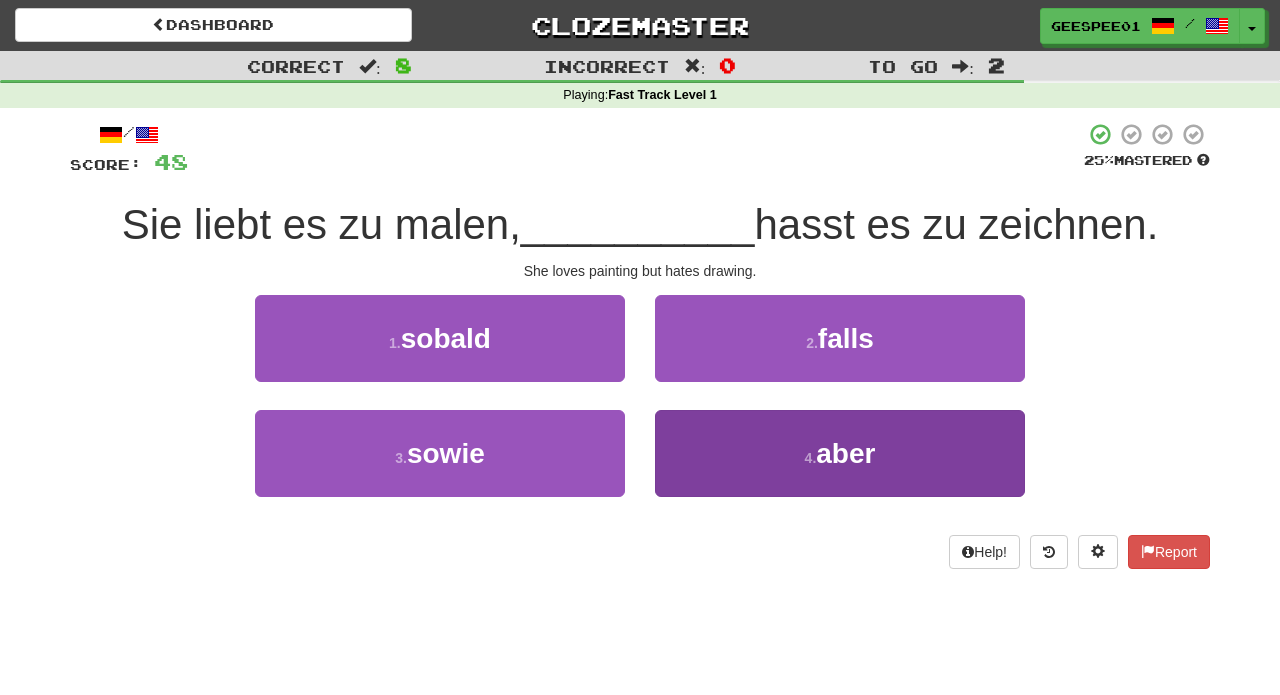 click on "4 ." at bounding box center [811, 458] 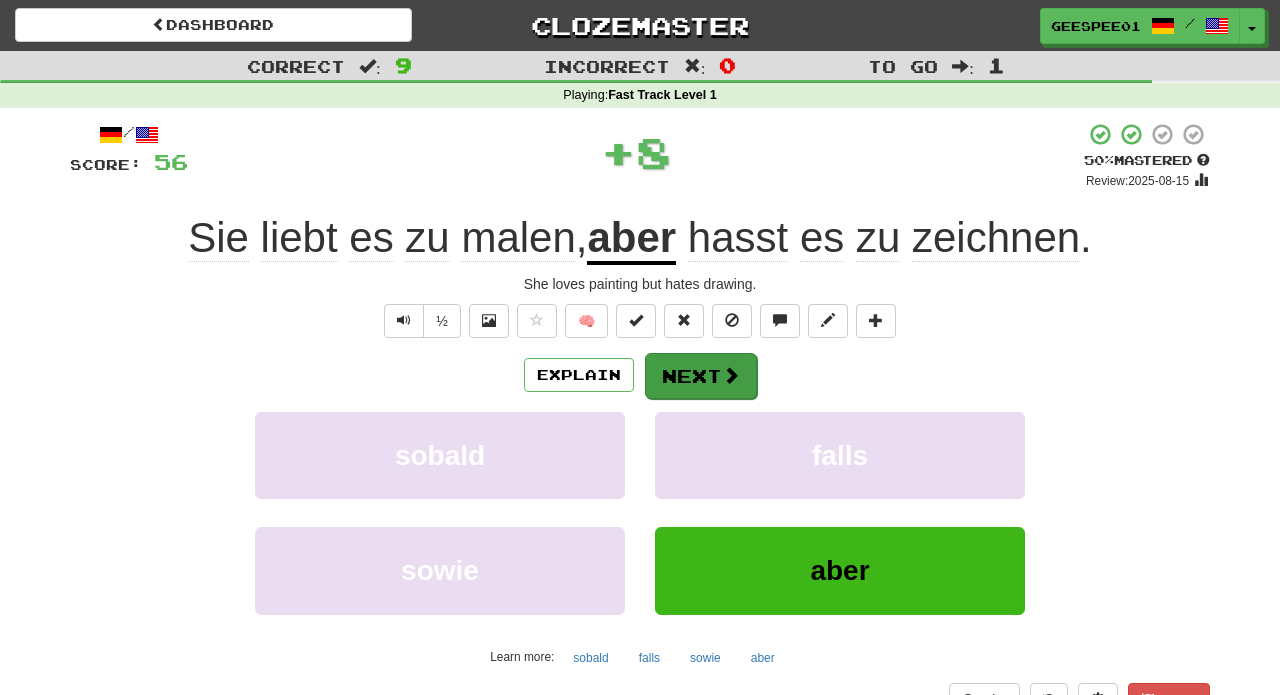 click on "Next" at bounding box center (701, 376) 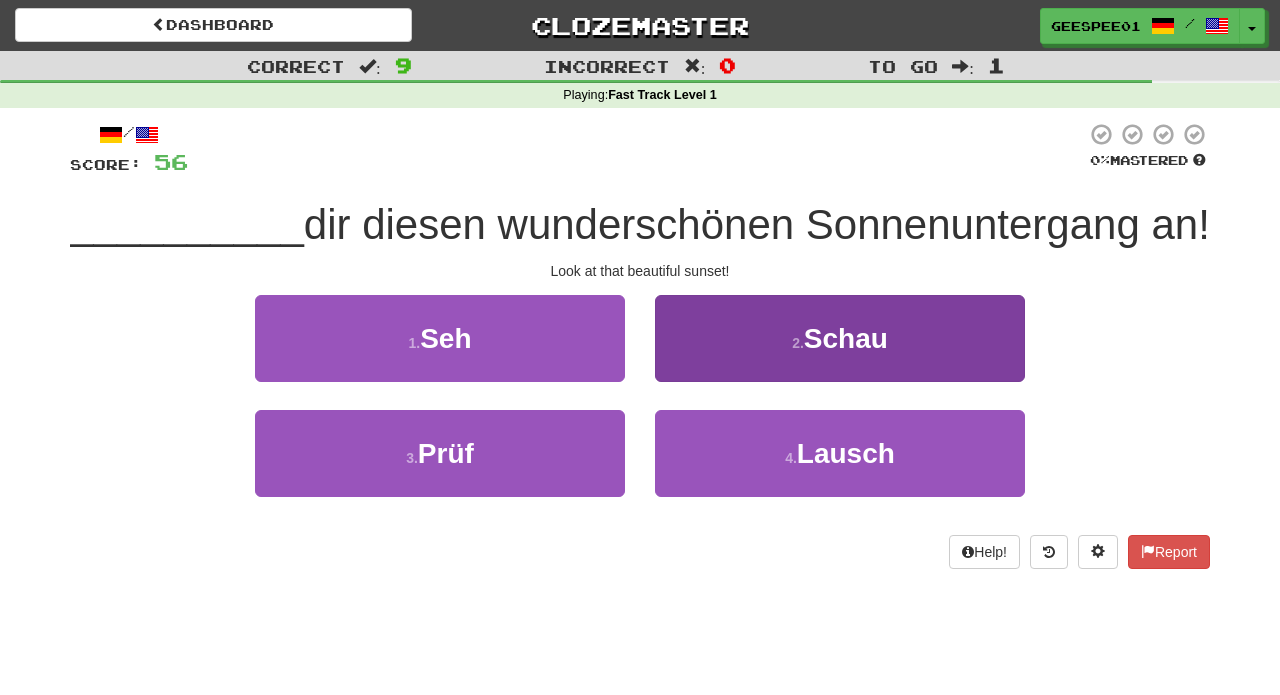 click on "2 .  Schau" at bounding box center [840, 338] 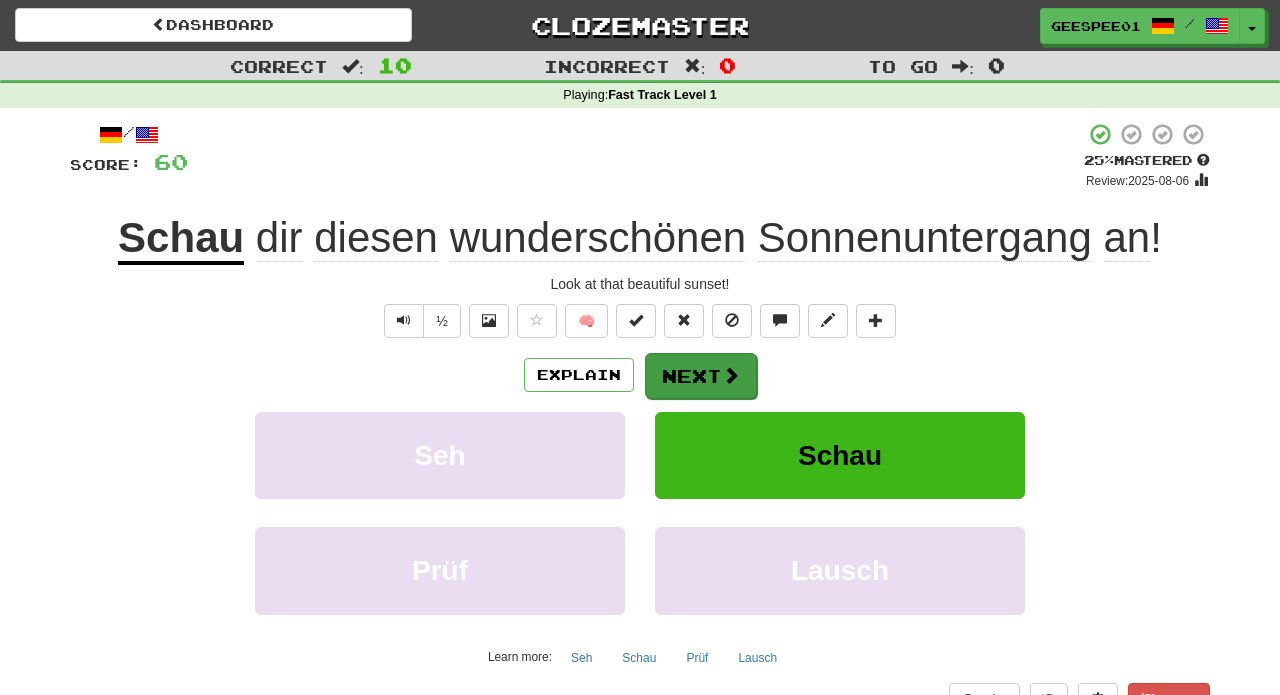 click on "Next" at bounding box center [701, 376] 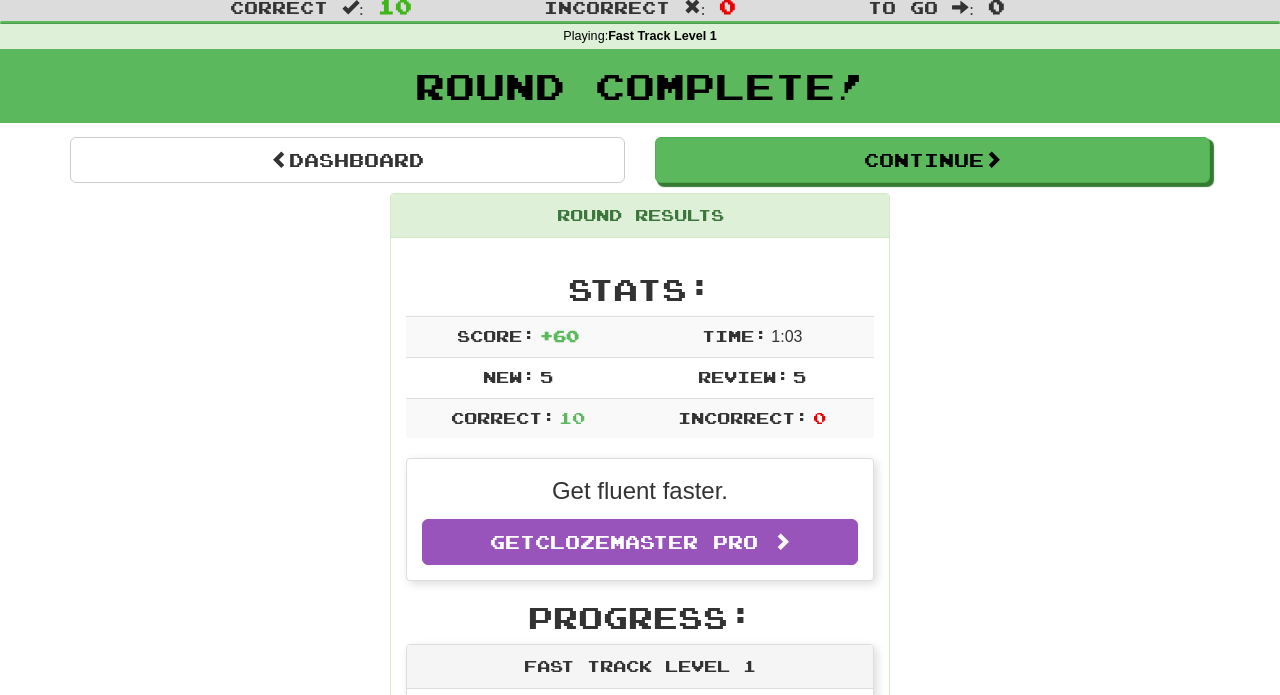 scroll, scrollTop: 59, scrollLeft: 0, axis: vertical 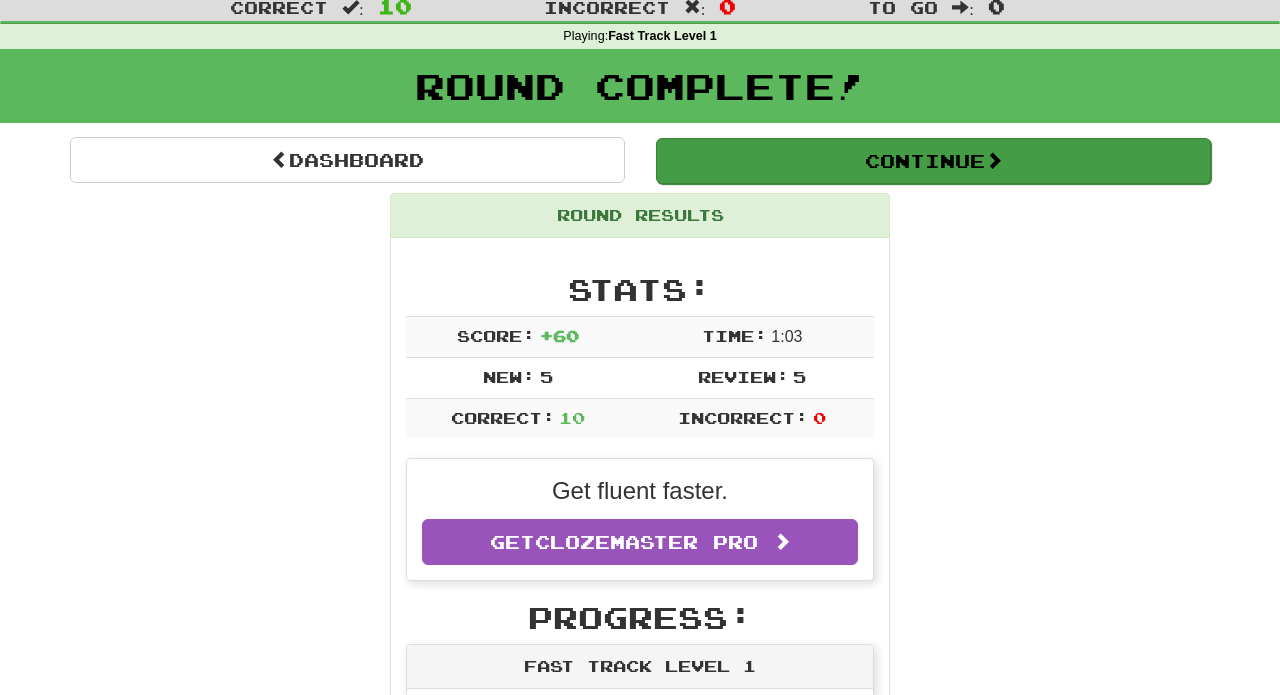 click on "Continue" at bounding box center (933, 161) 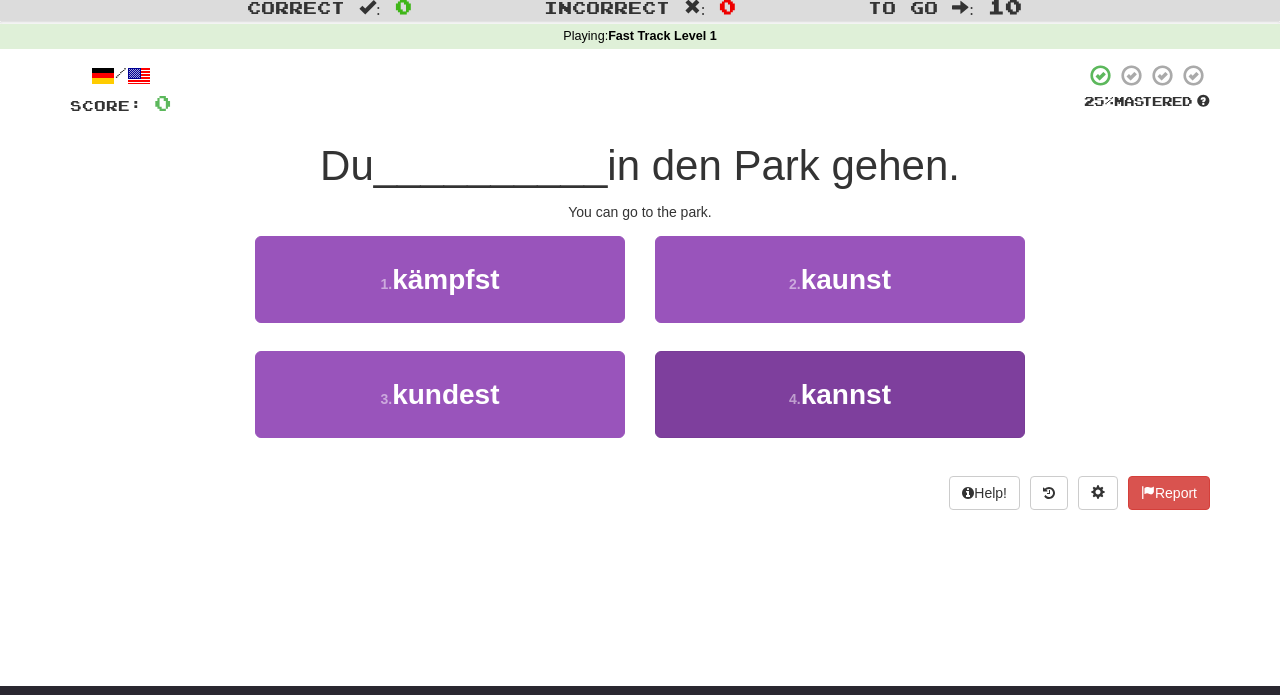 click on "4 .  kannst" at bounding box center (840, 394) 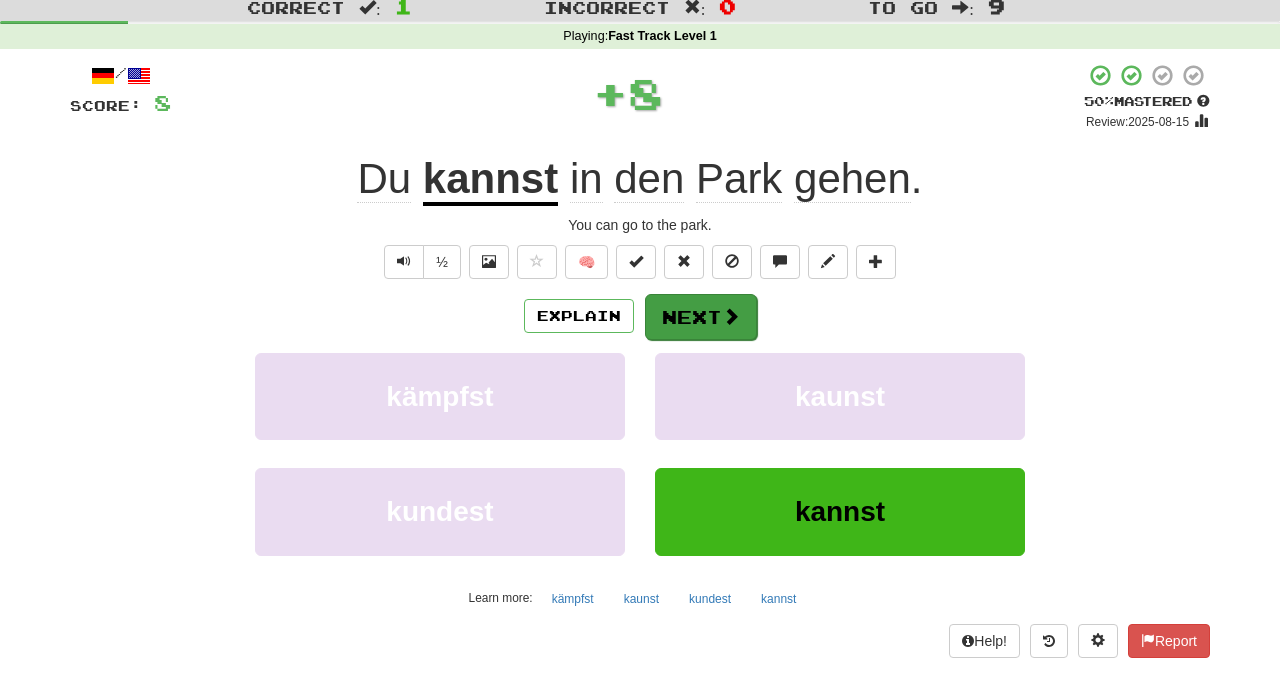 click on "Next" at bounding box center (701, 317) 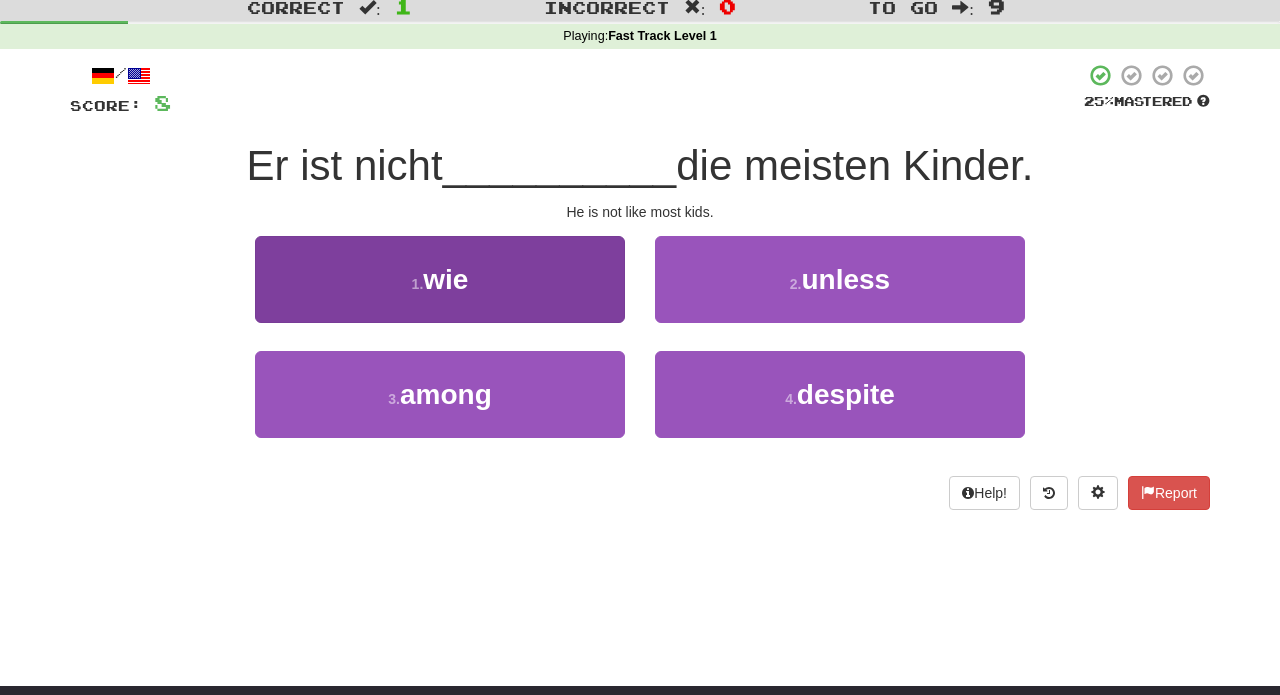 click on "1 .  wie" at bounding box center (440, 279) 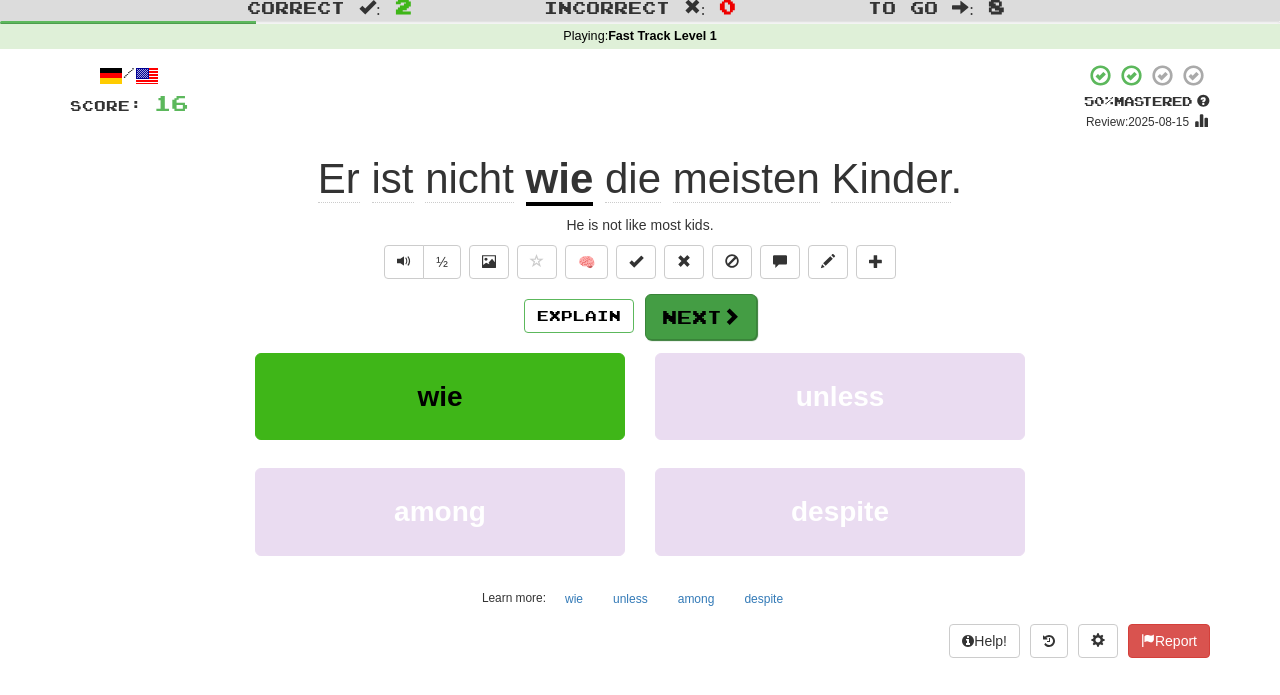 click on "Next" at bounding box center (701, 317) 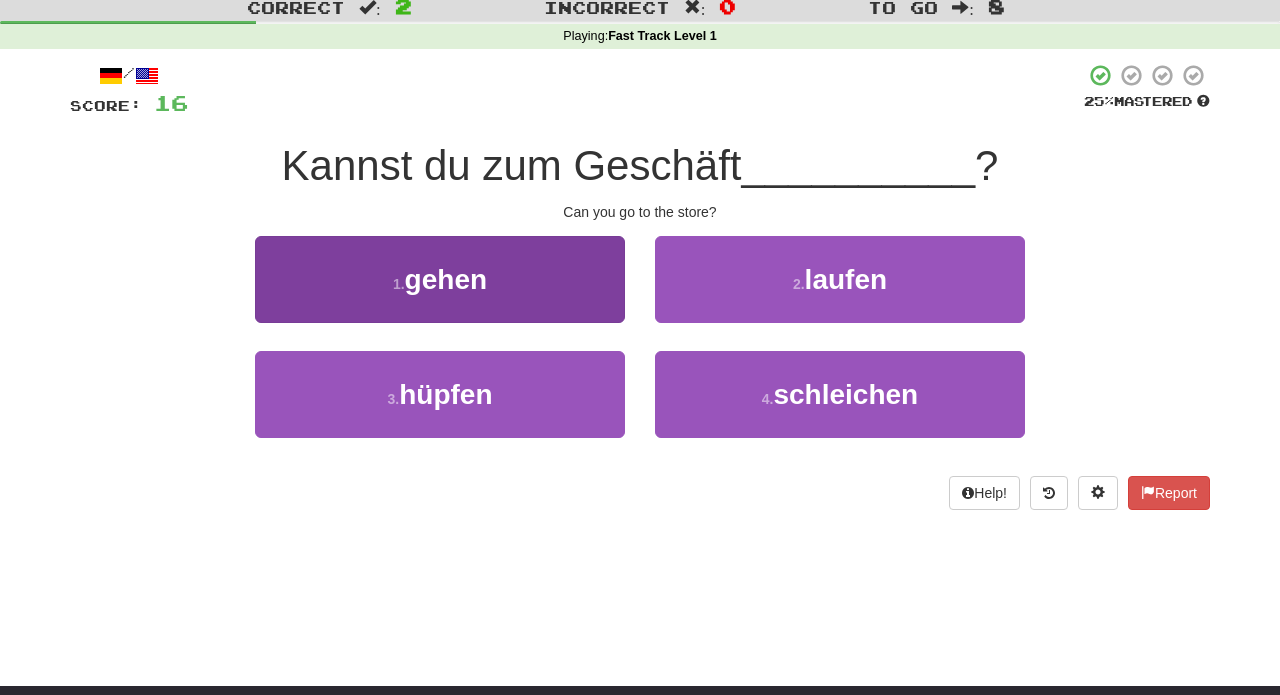 click on "1 .  gehen" at bounding box center (440, 279) 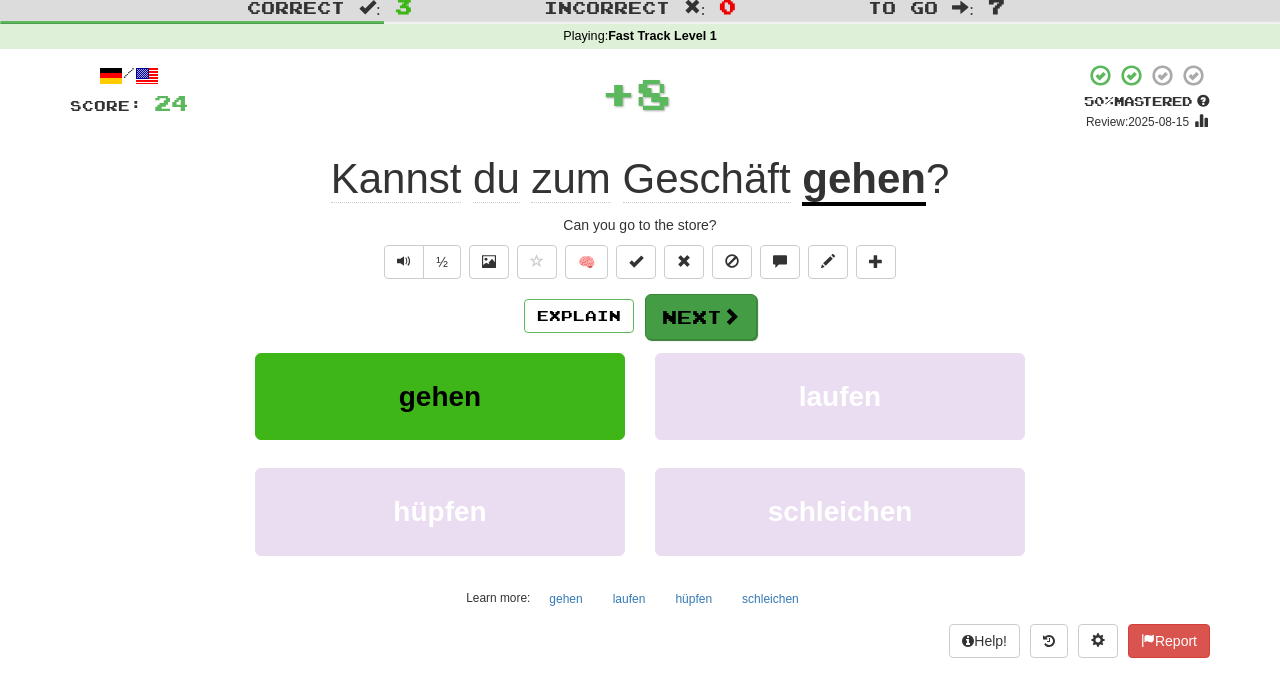 click on "Next" at bounding box center (701, 317) 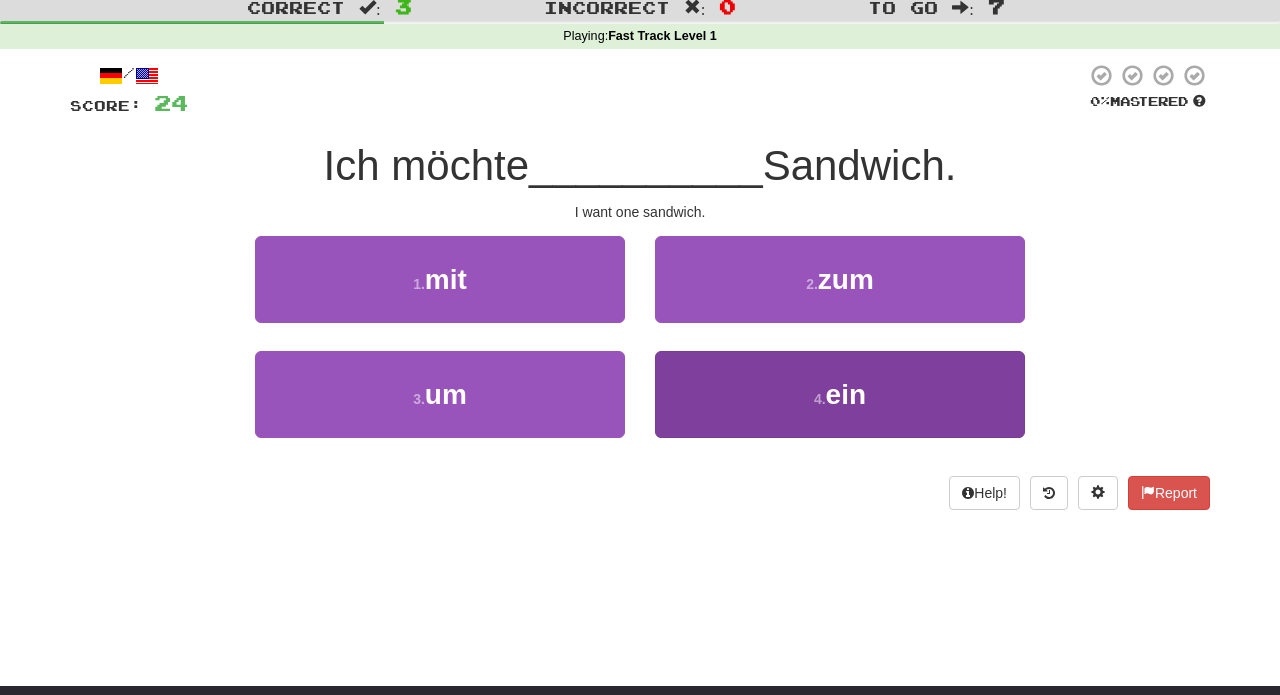 click on "4 .  ein" at bounding box center (840, 394) 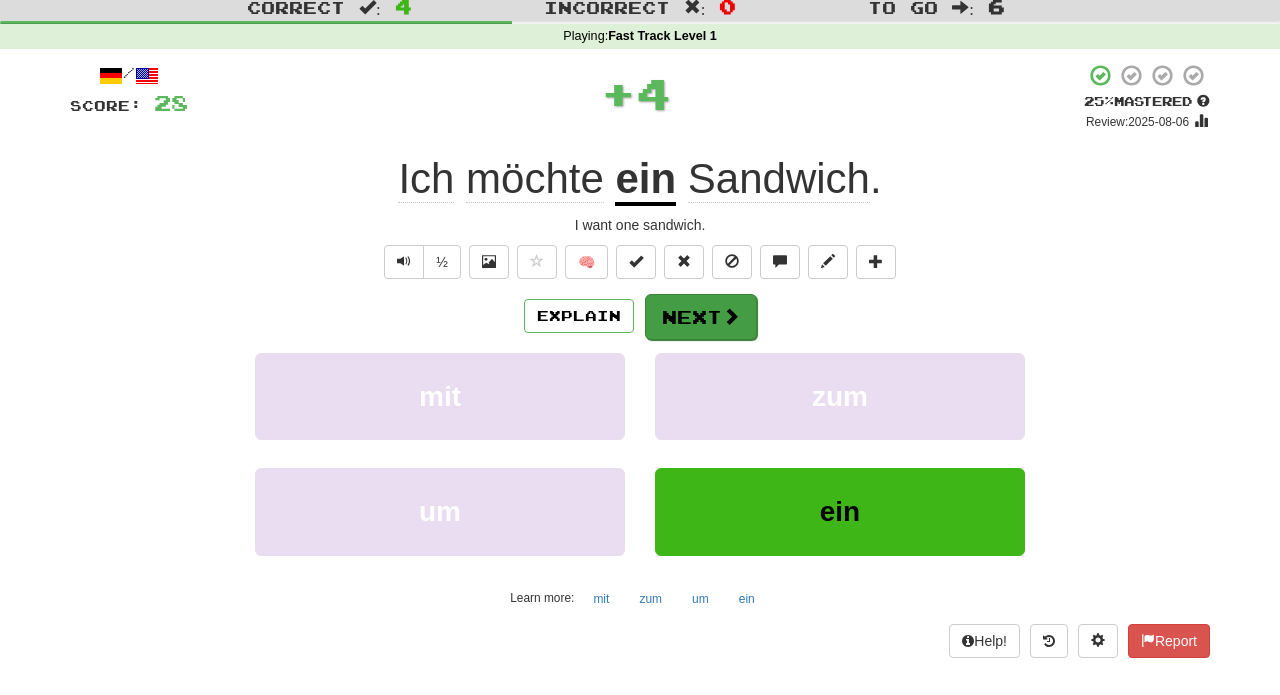 click on "Next" at bounding box center (701, 317) 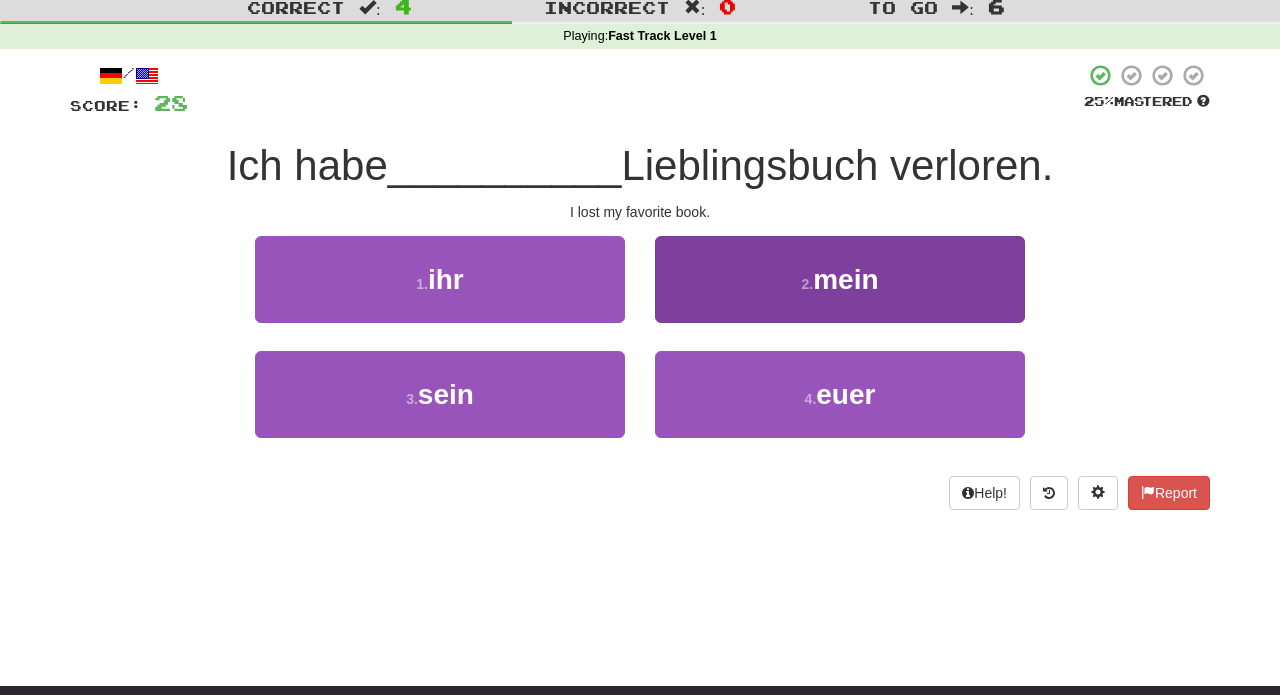 click on "mein" at bounding box center [845, 279] 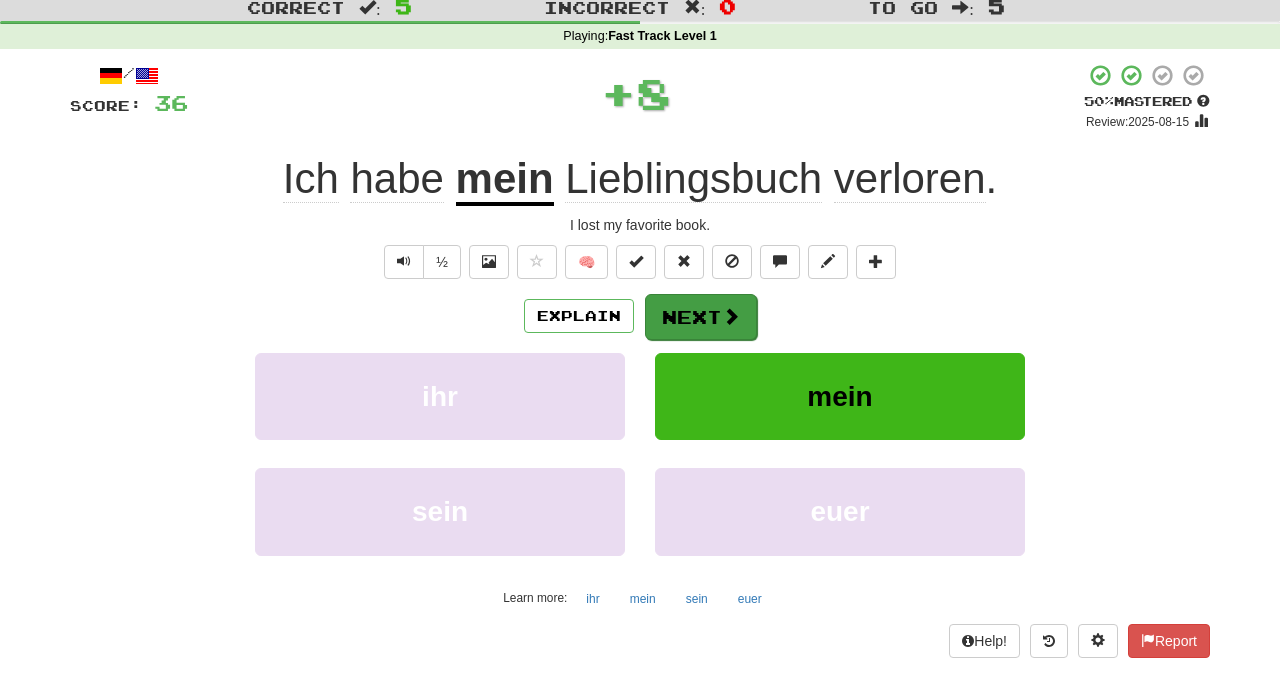 click on "Next" at bounding box center (701, 317) 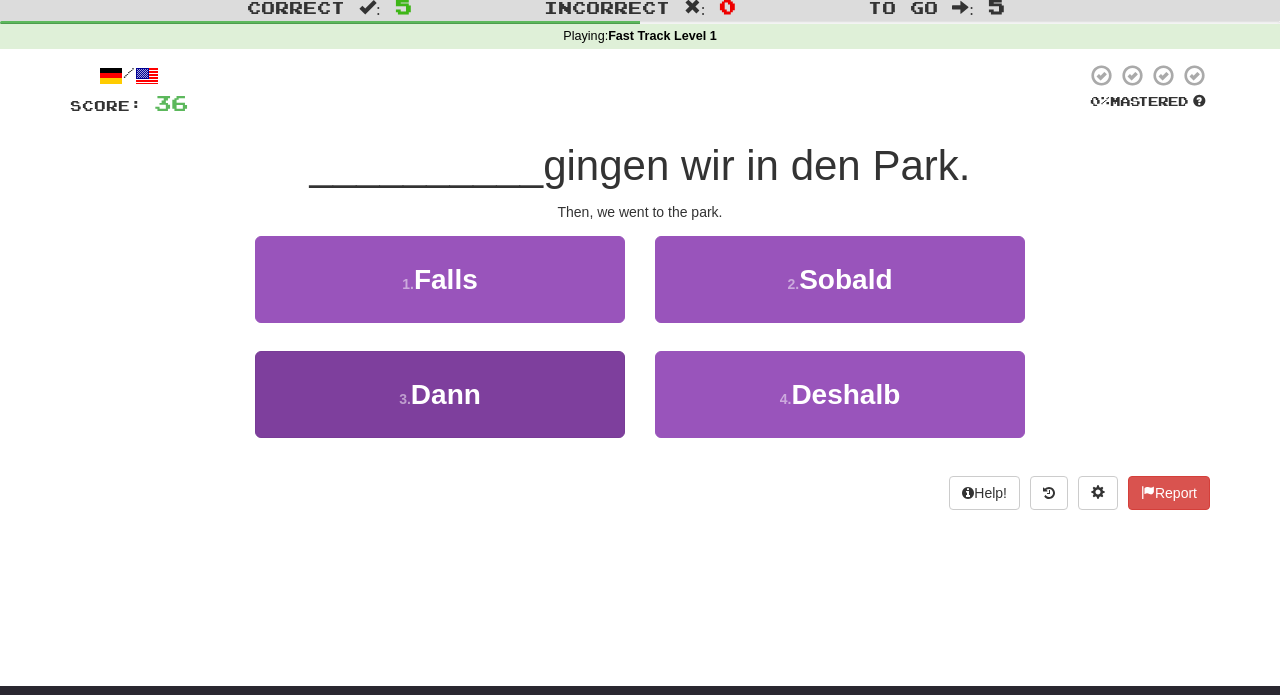 click on "3 .  Dann" at bounding box center [440, 394] 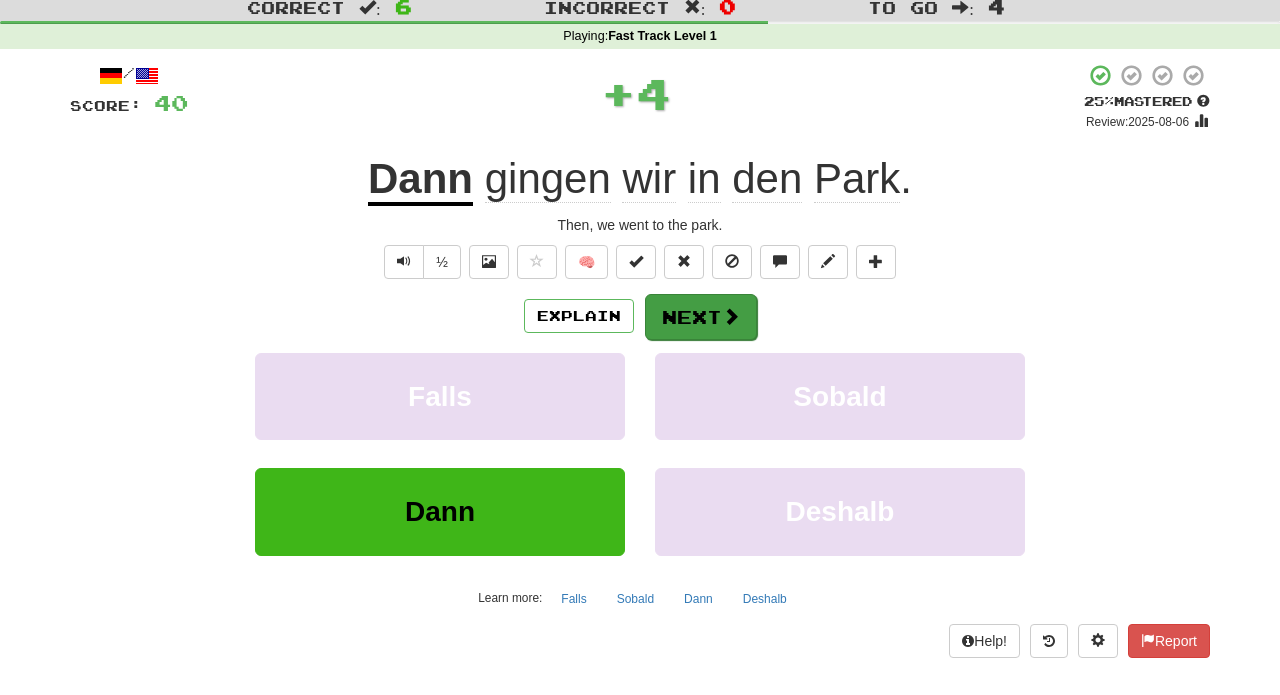 click on "Next" at bounding box center [701, 317] 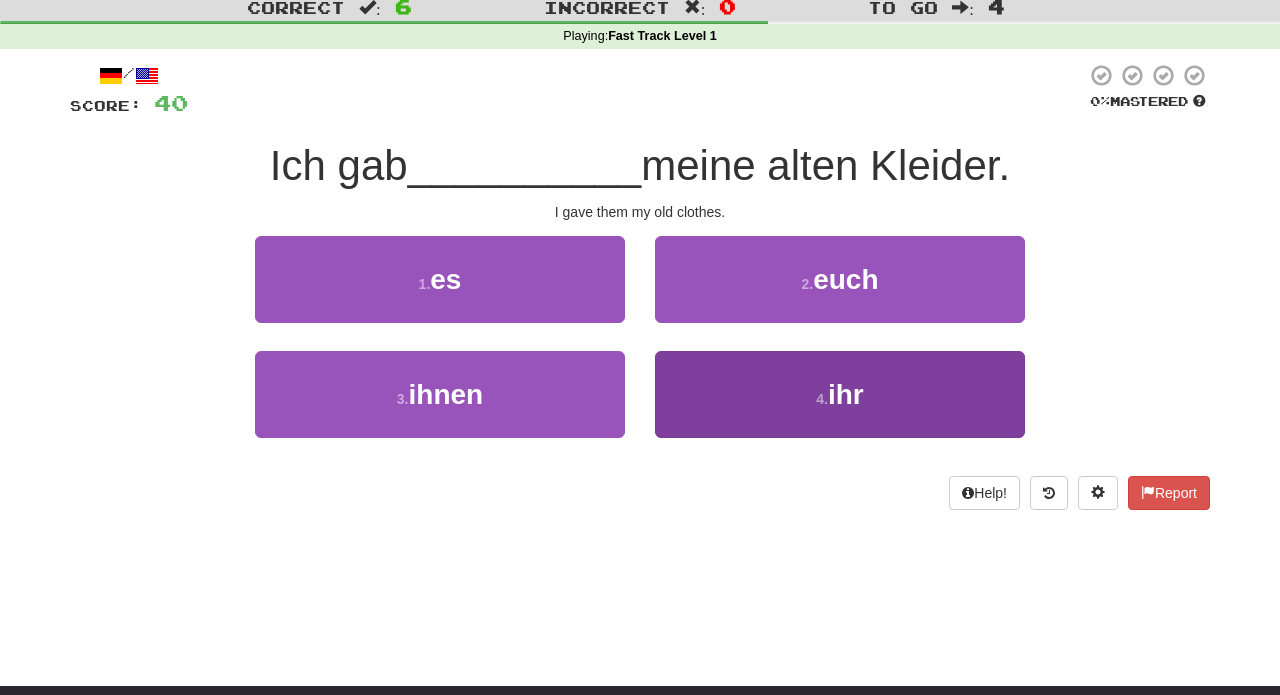 click on "4 .  ihr" at bounding box center [840, 394] 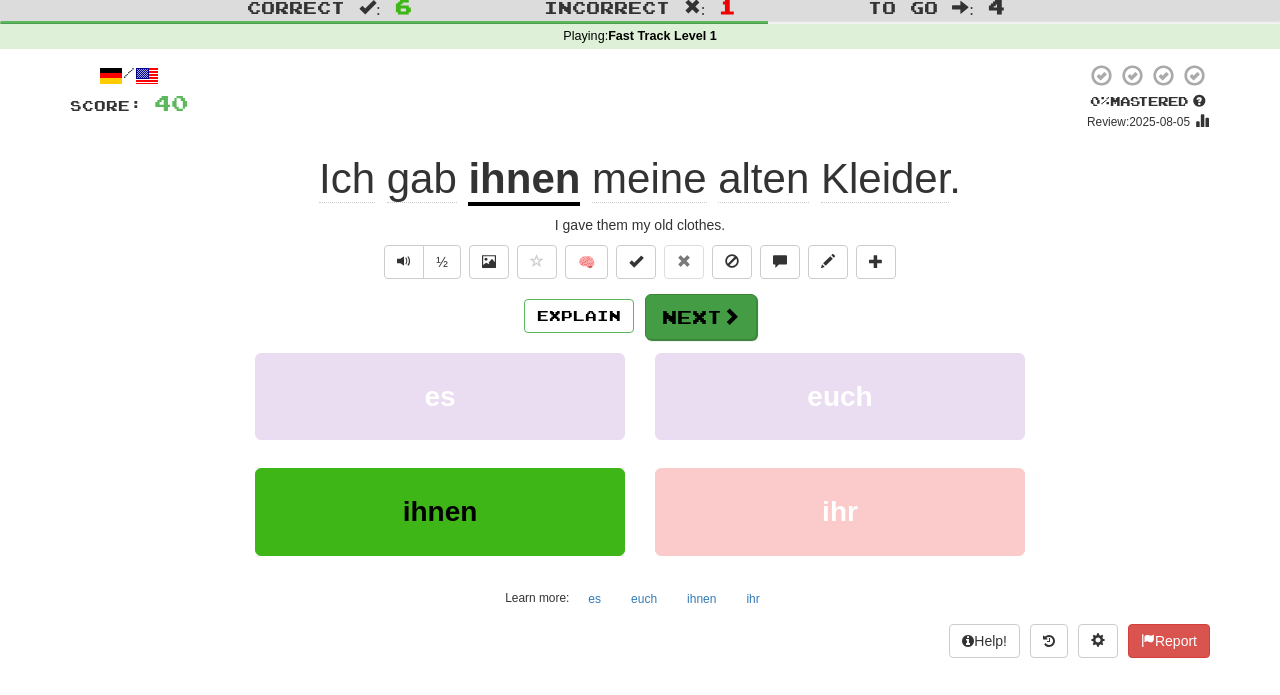 click on "Next" at bounding box center [701, 317] 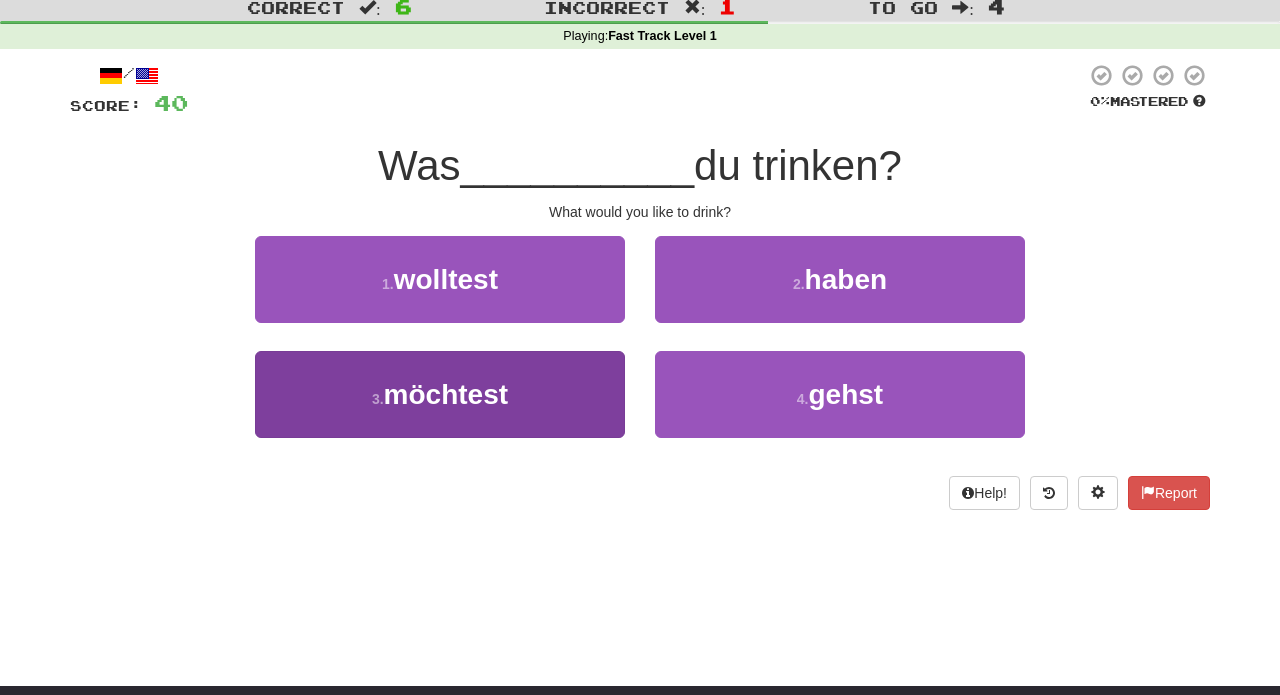 click on "3 .  möchtest" at bounding box center (440, 394) 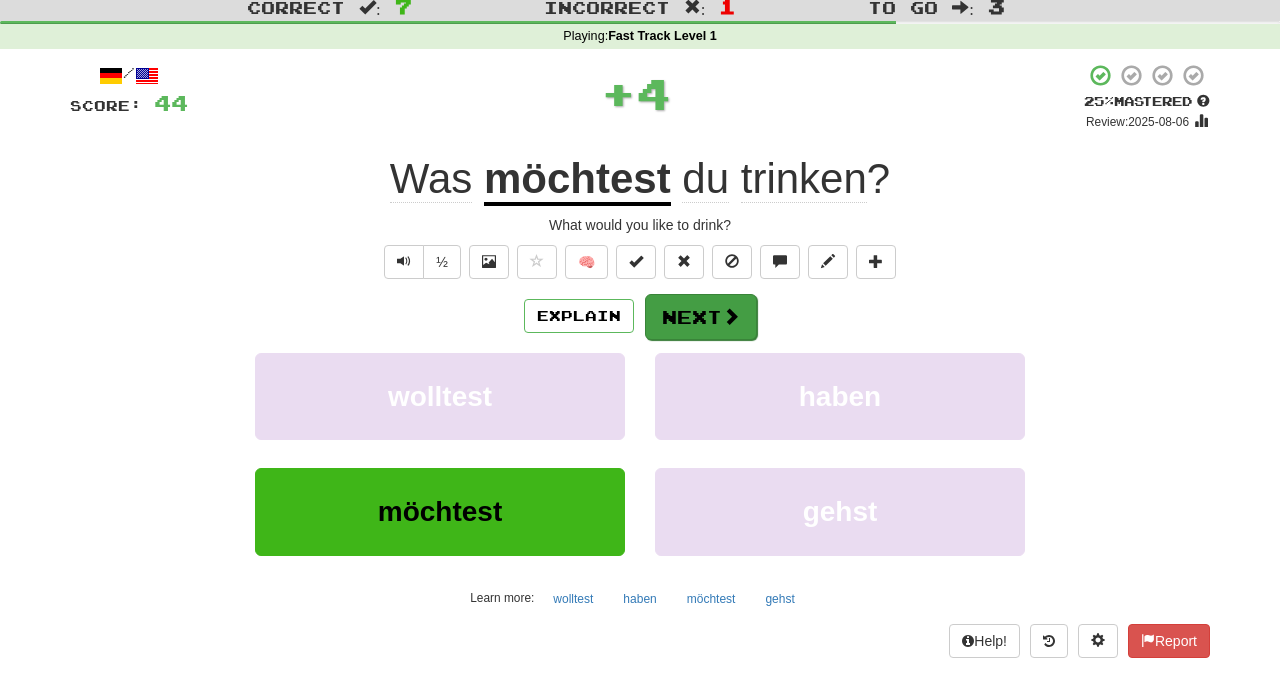 click on "Next" at bounding box center [701, 317] 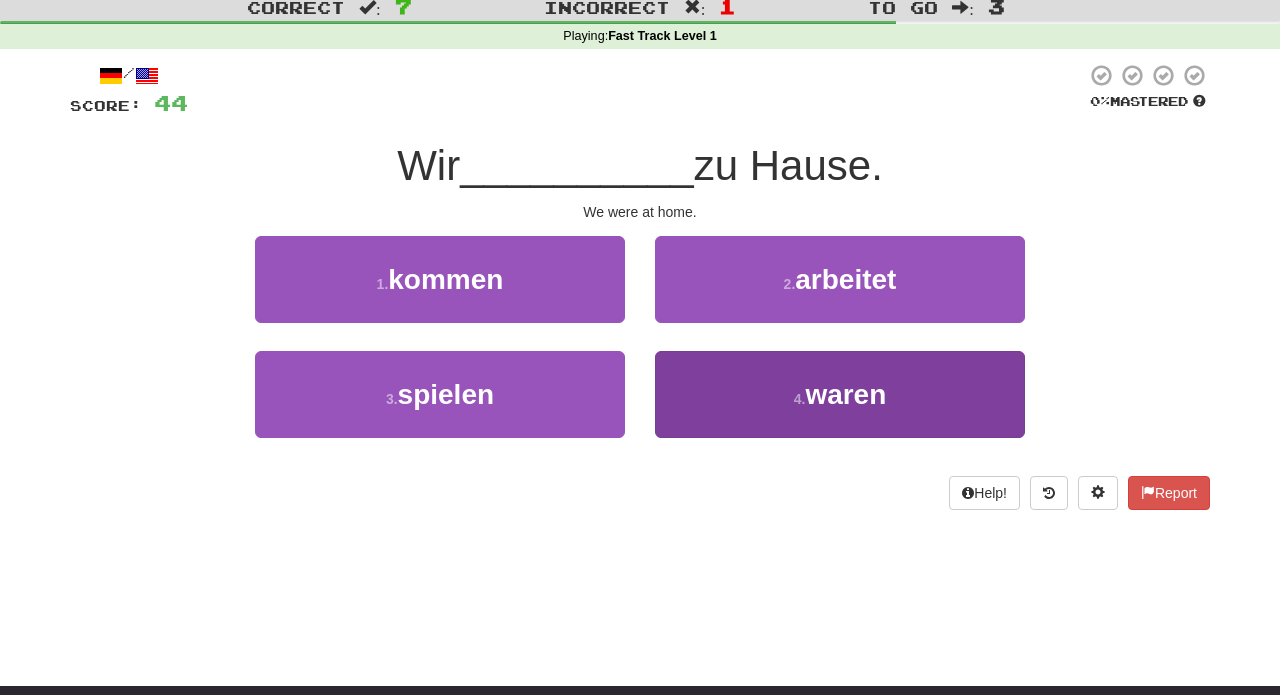 click on "4 .  waren" at bounding box center [840, 394] 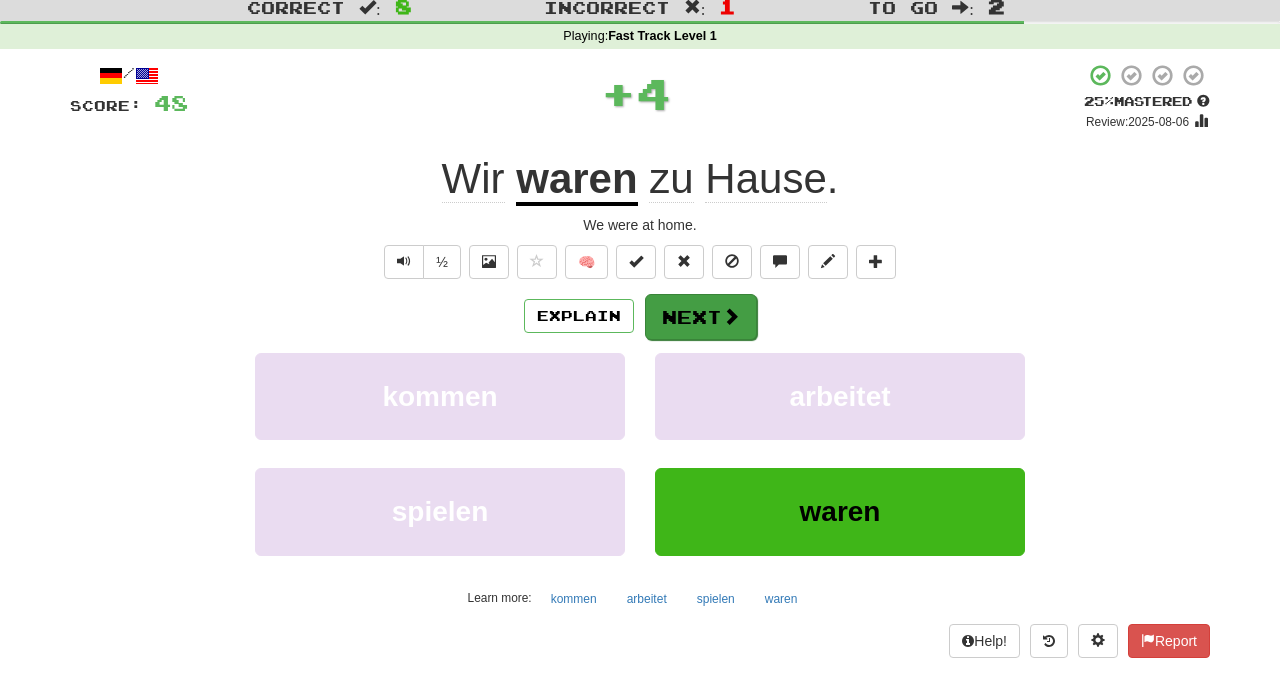 click on "Next" at bounding box center (701, 317) 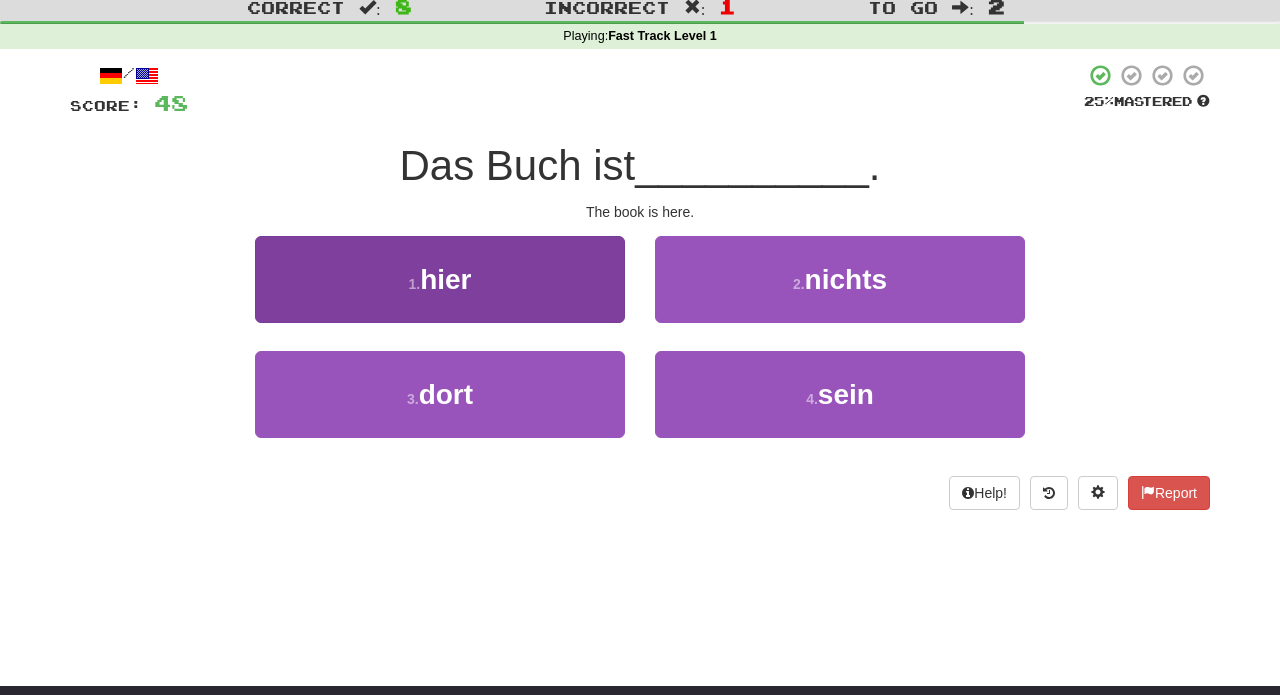 click on "1 .  hier" at bounding box center (440, 279) 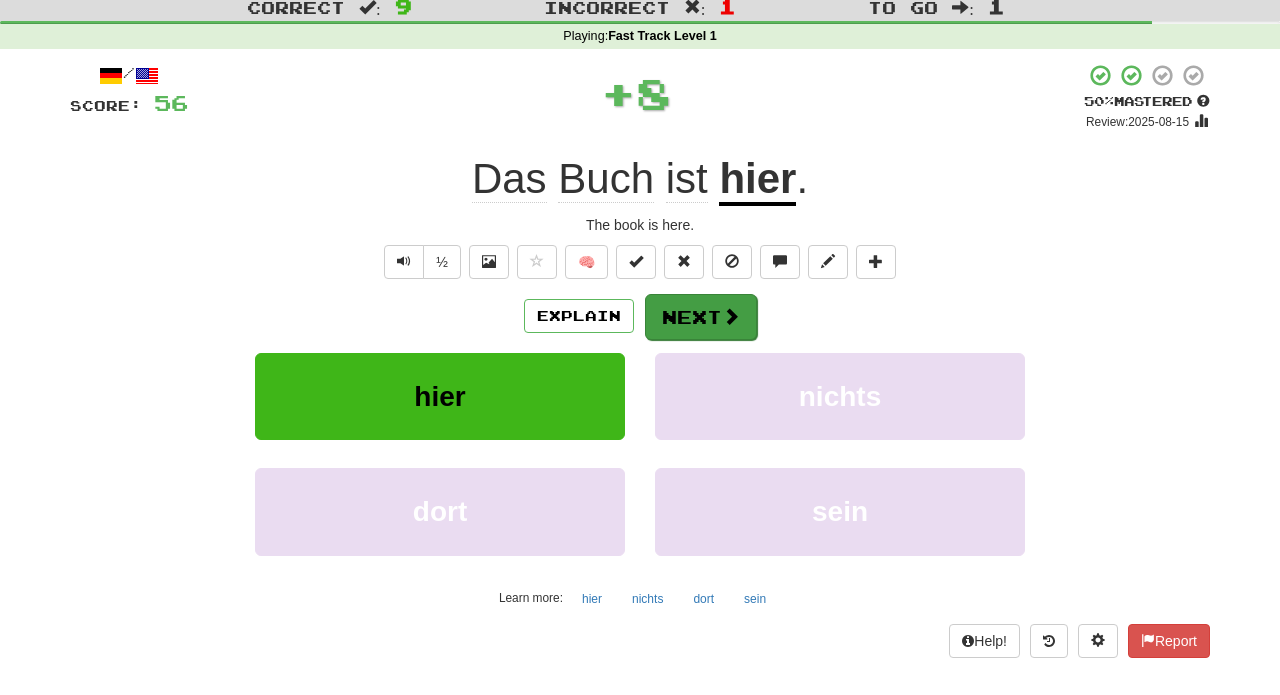 click on "Next" at bounding box center (701, 317) 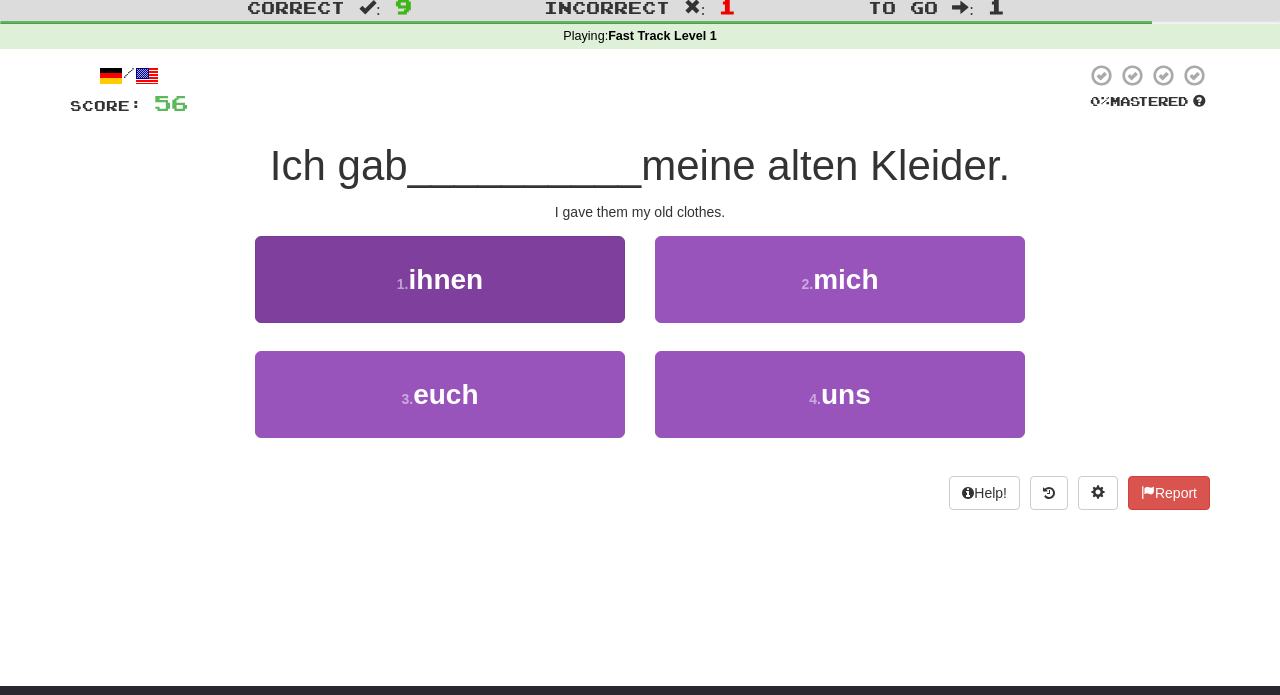click on "ihnen" at bounding box center (446, 279) 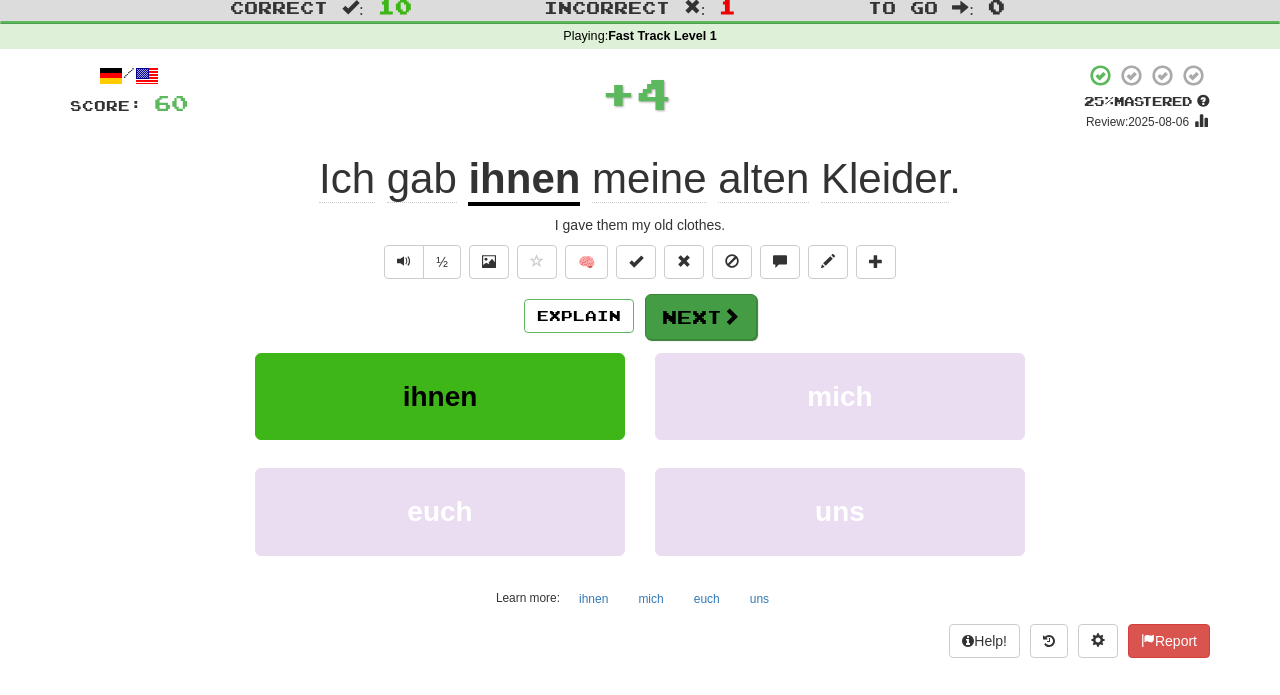 click on "Next" at bounding box center [701, 317] 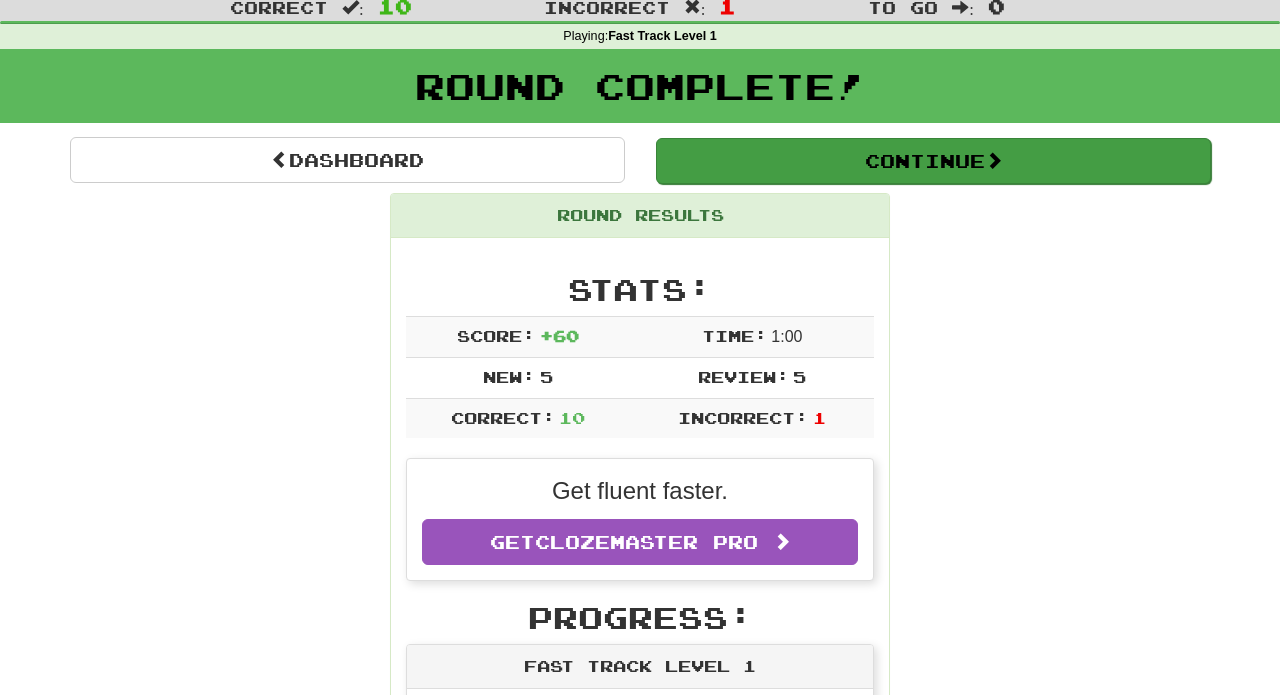 click on "Continue" at bounding box center (933, 161) 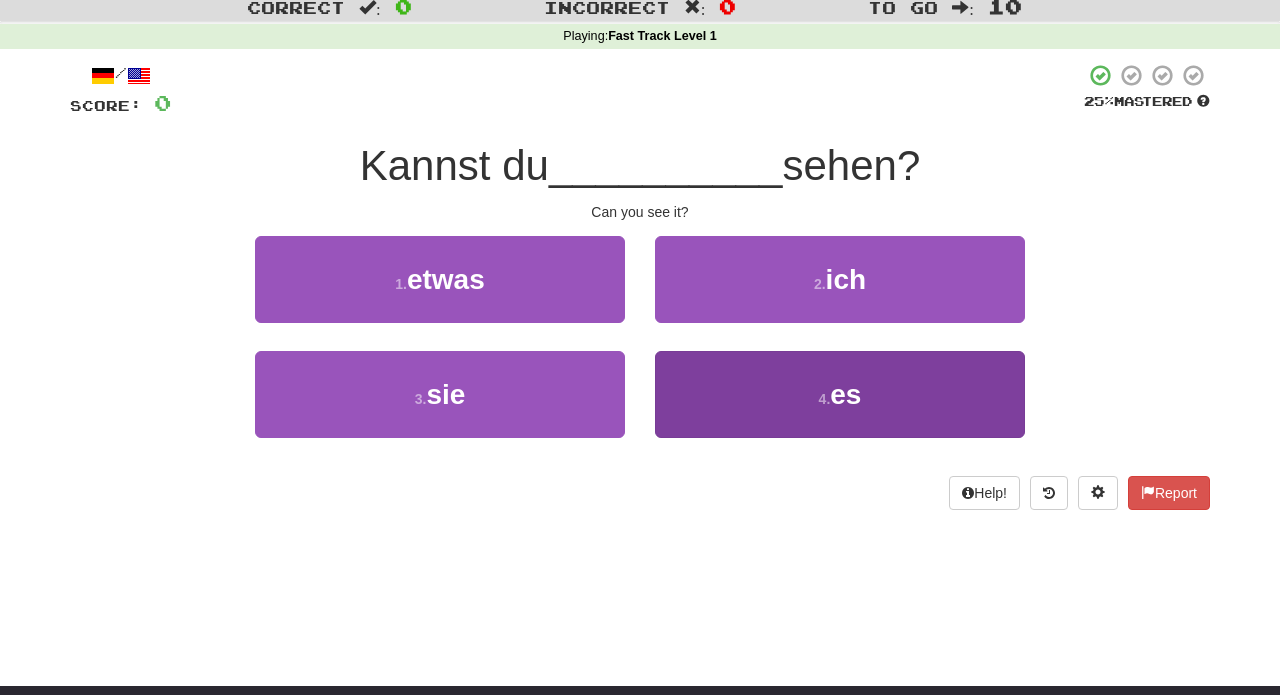 click on "4 .  es" at bounding box center [840, 394] 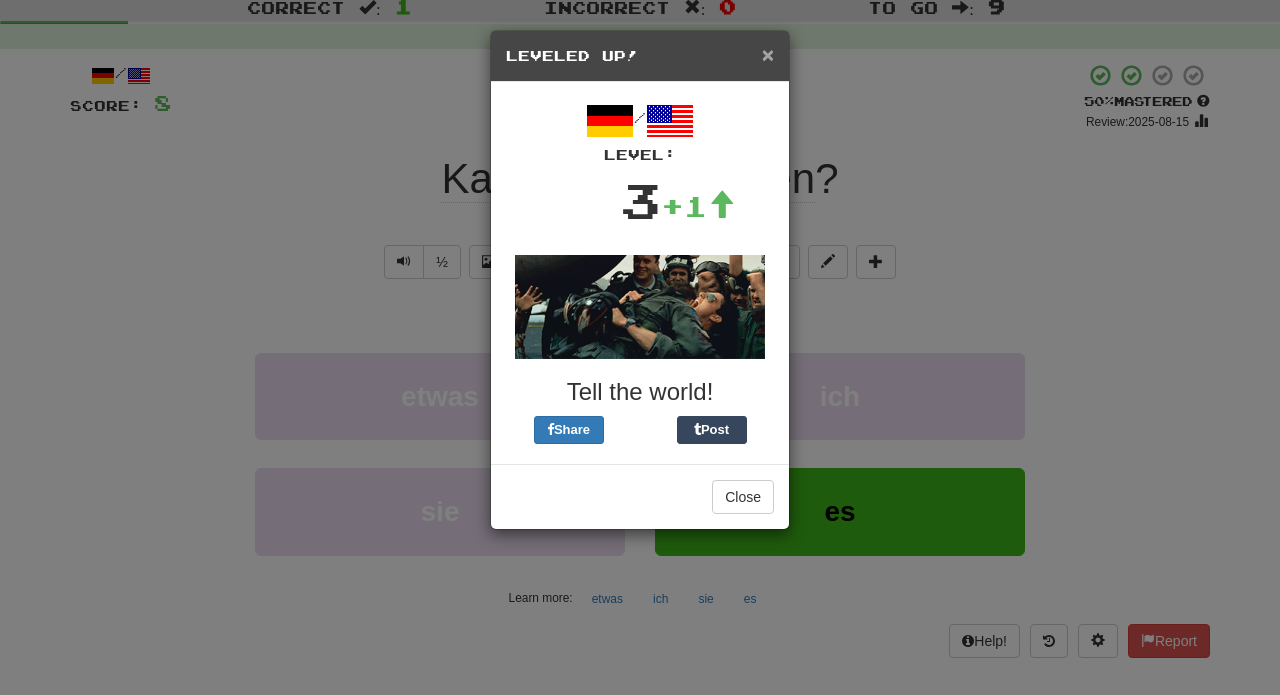 click on "×" at bounding box center (768, 54) 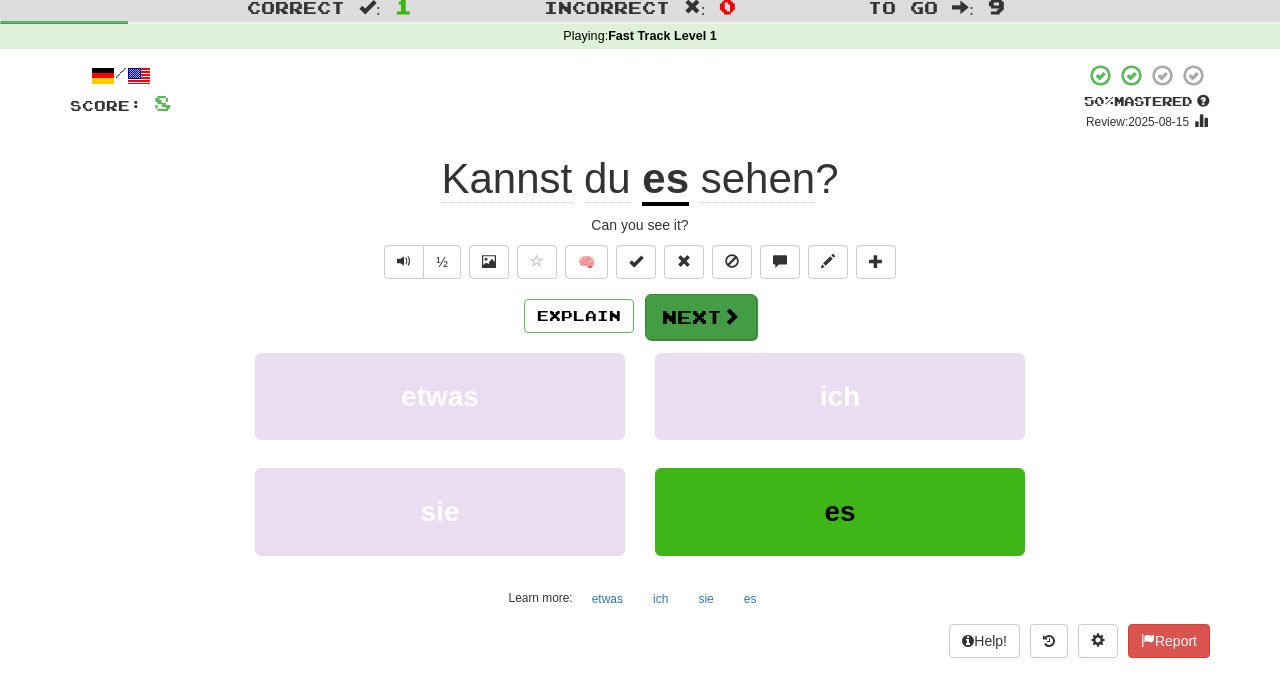 click on "Next" at bounding box center (701, 317) 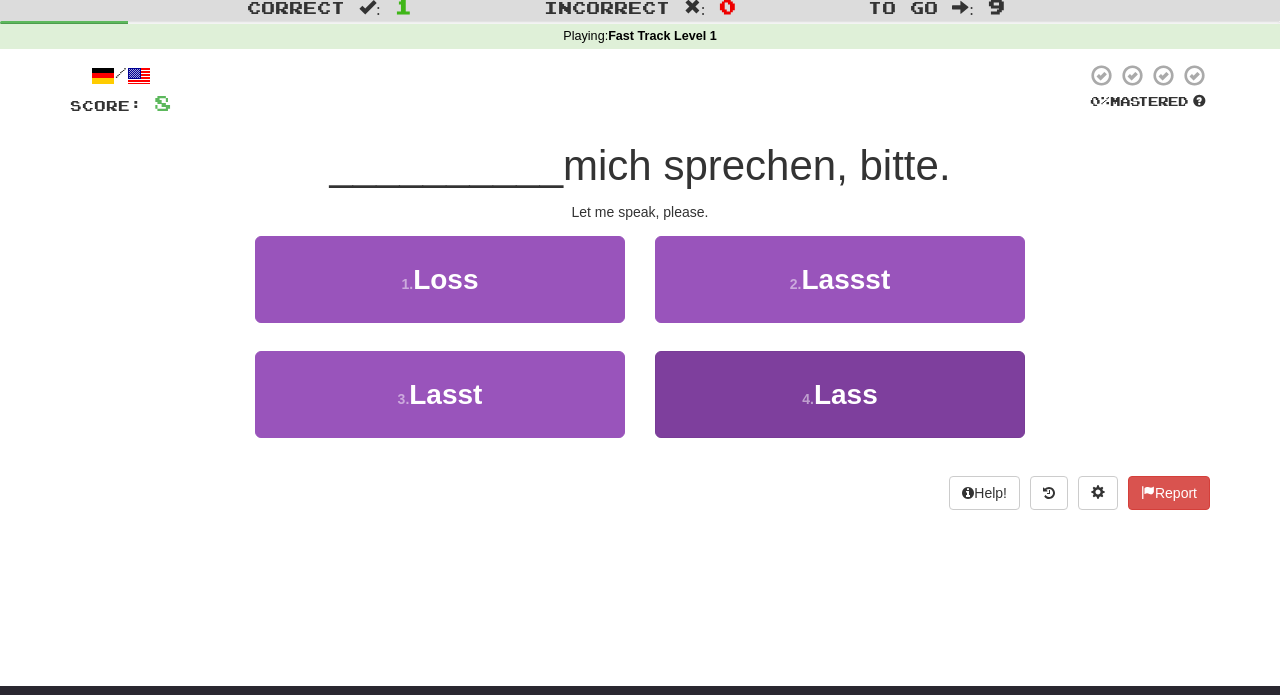 click on "4 .  Lass" at bounding box center (840, 394) 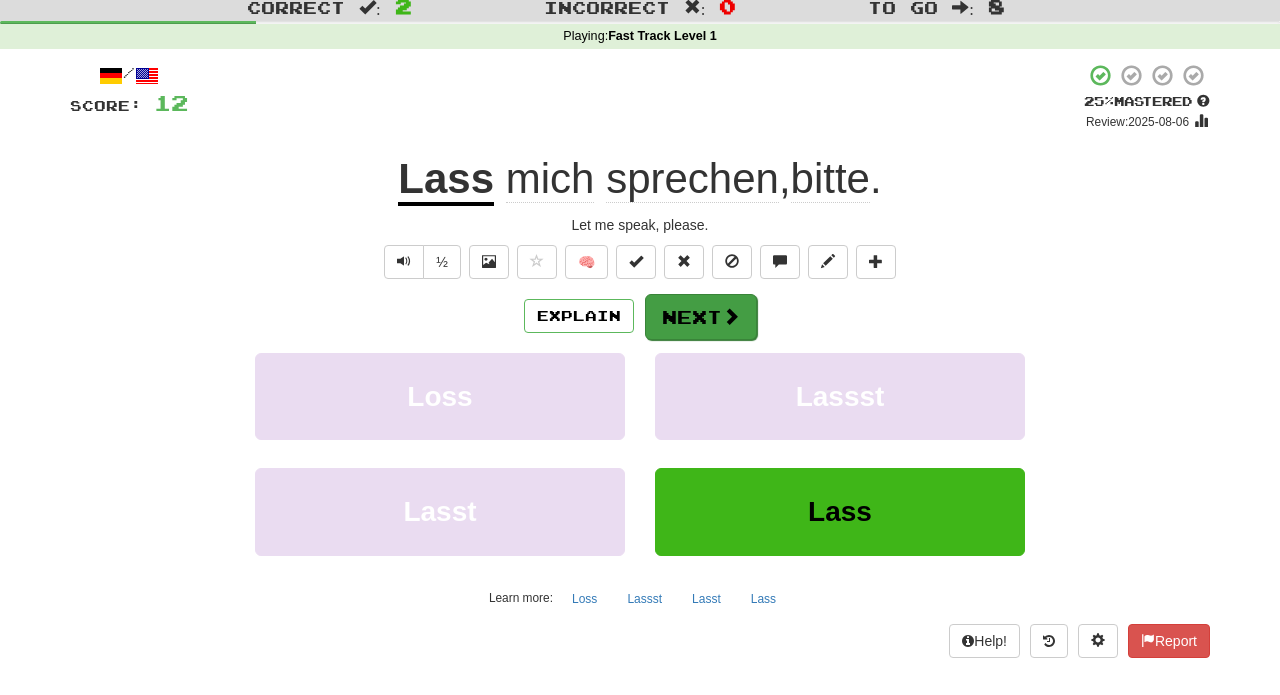 click on "Next" at bounding box center [701, 317] 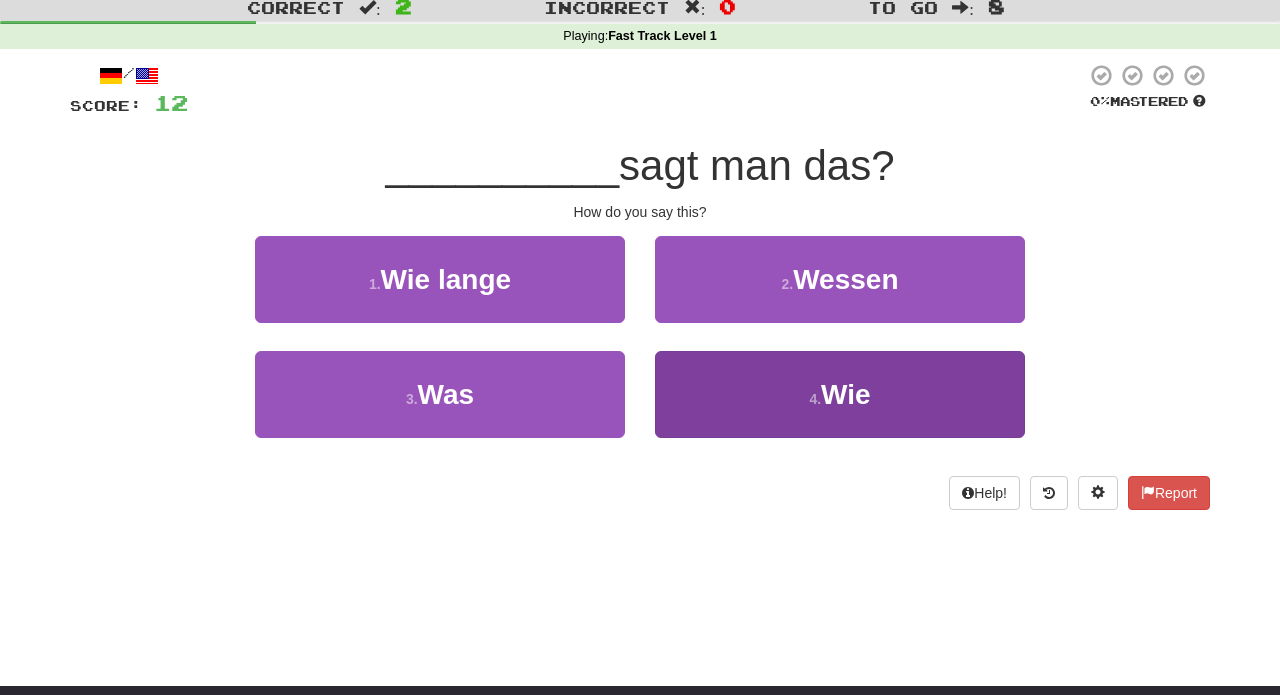 click on "Wie" at bounding box center [846, 394] 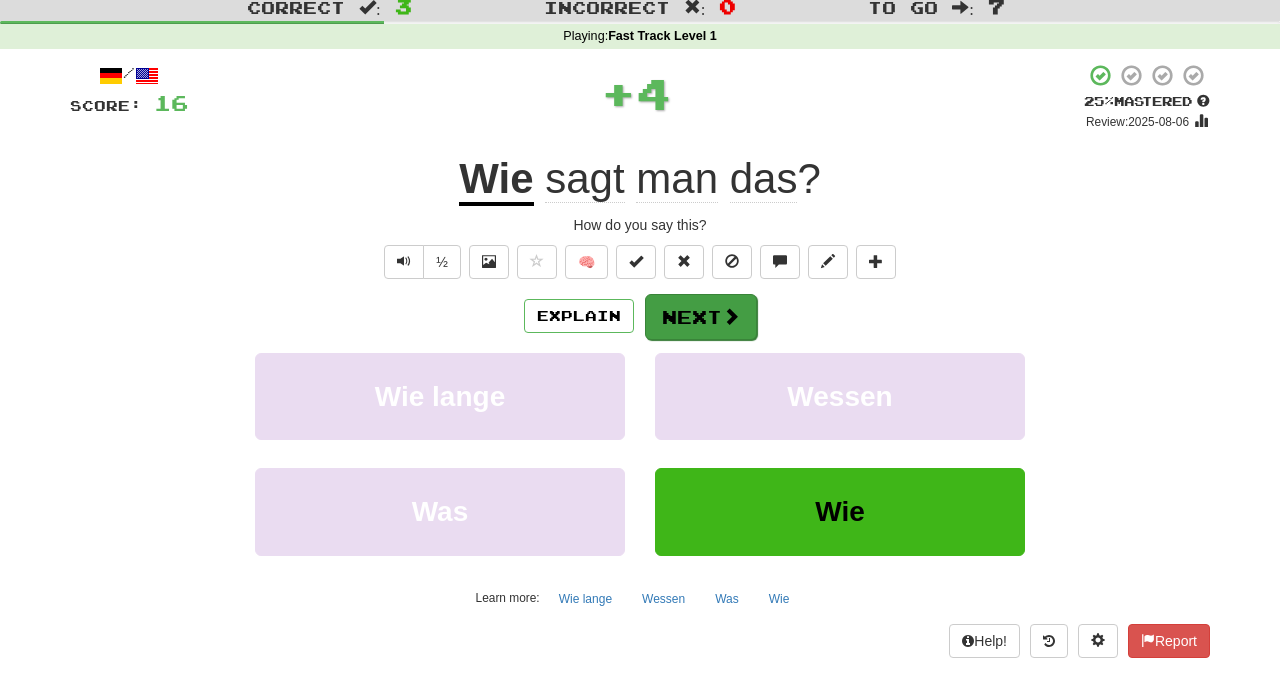click on "Next" at bounding box center (701, 317) 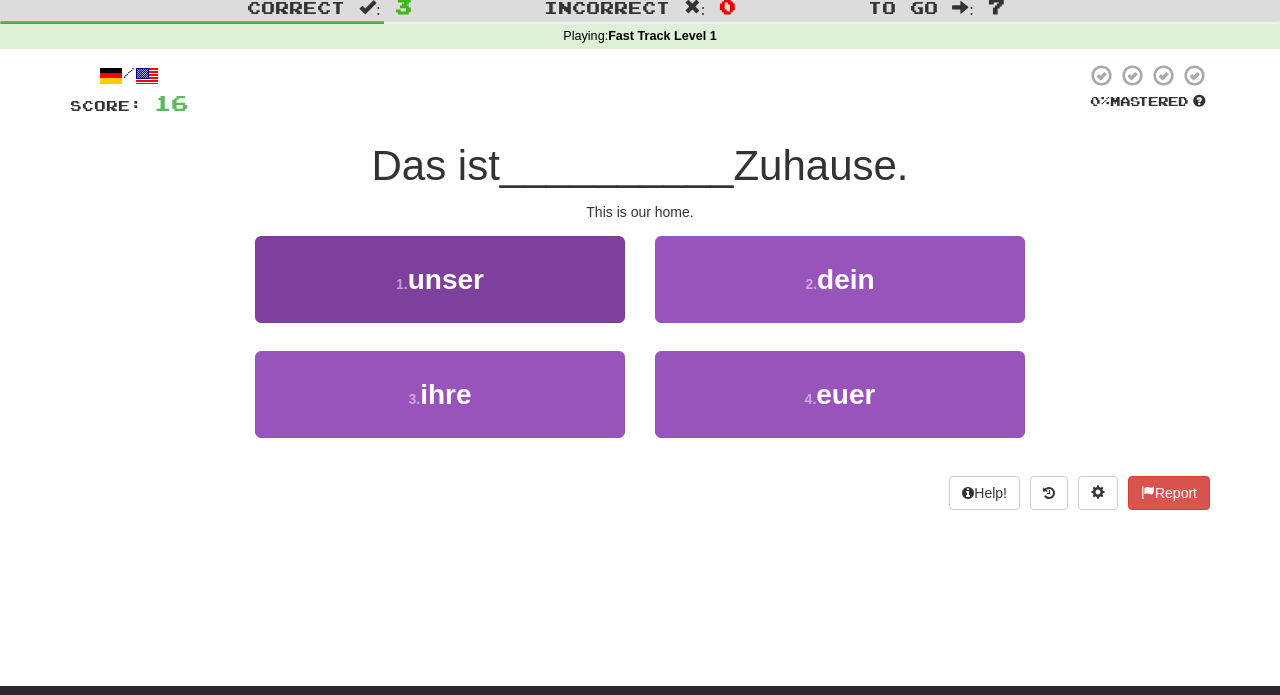 click on "1 .  unser" at bounding box center (440, 279) 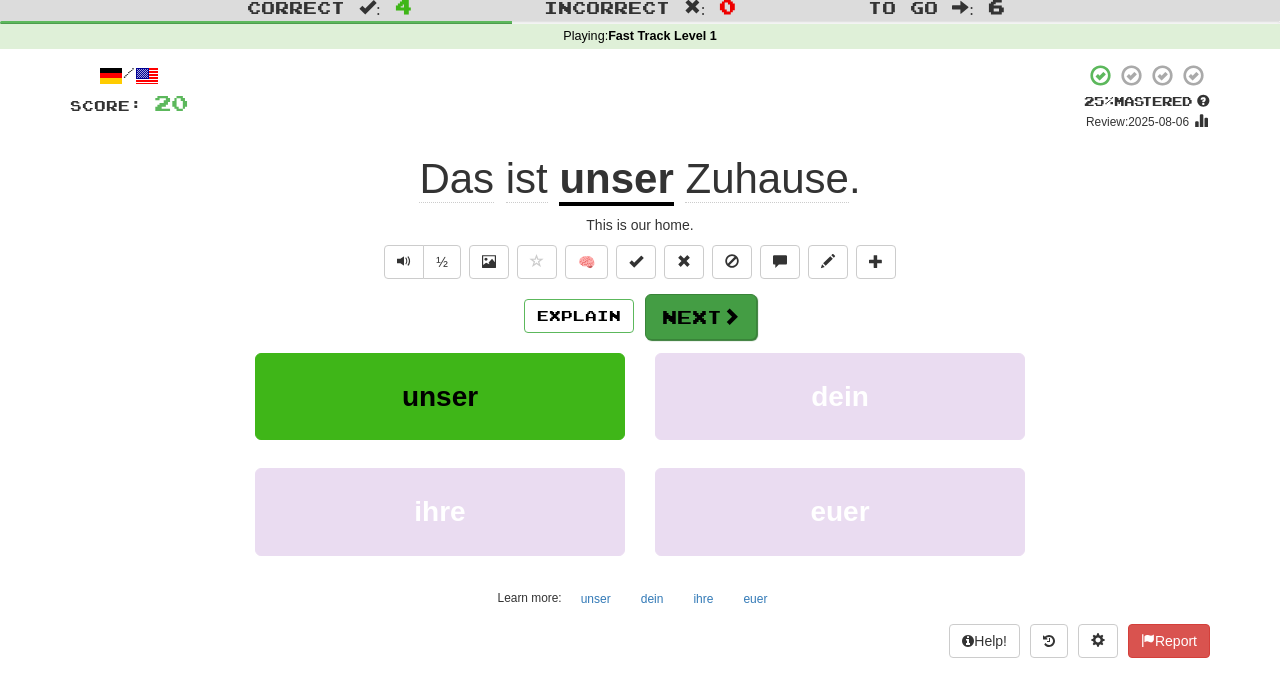 click on "Next" at bounding box center [701, 317] 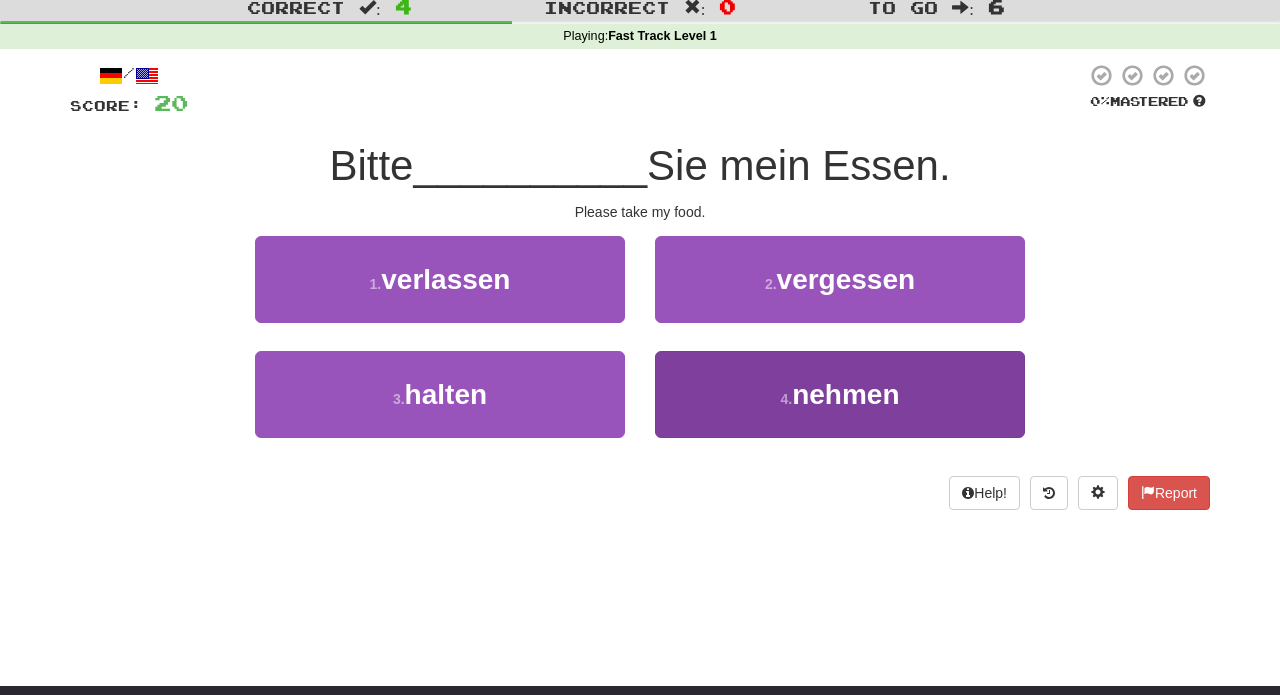 click on "4 .  nehmen" at bounding box center [840, 394] 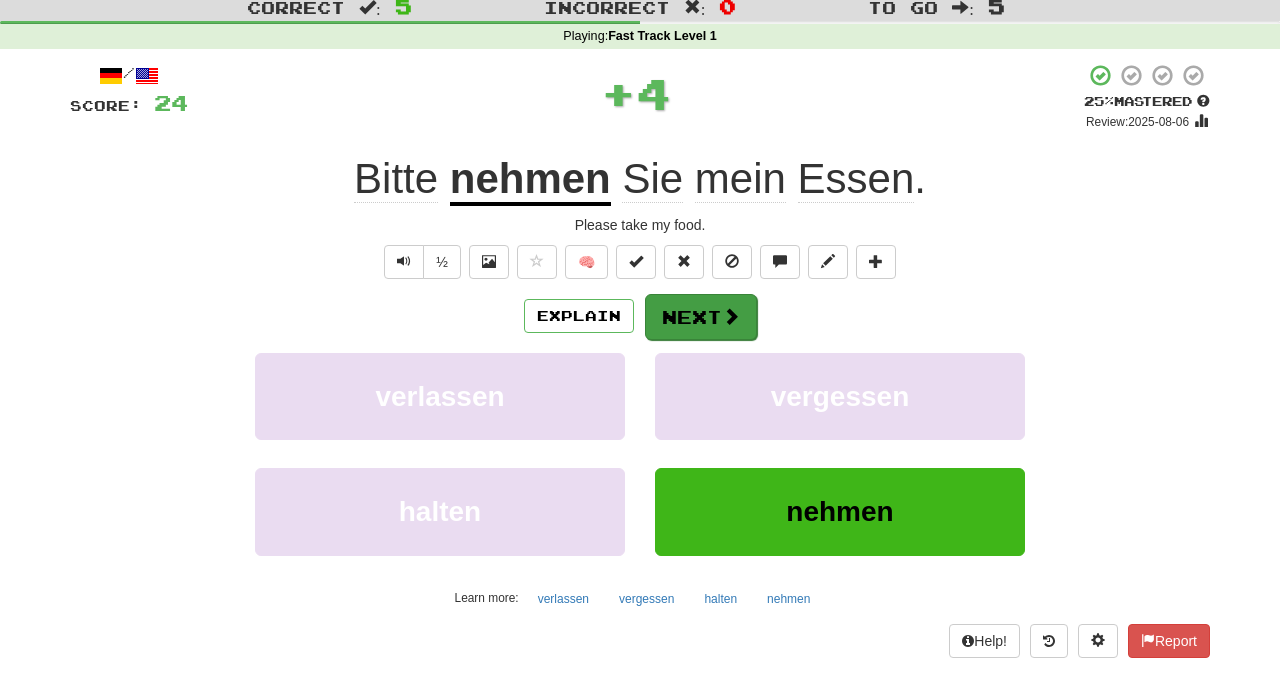 click on "Next" at bounding box center (701, 317) 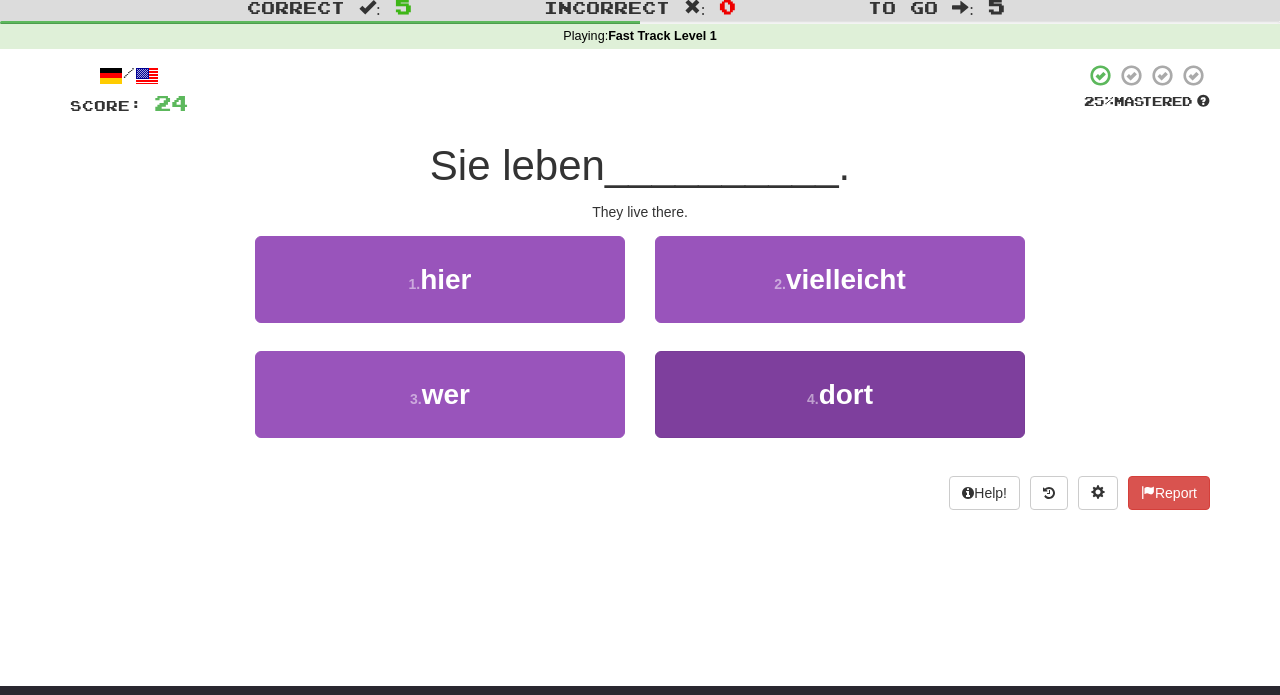 click on "4 .  dort" at bounding box center (840, 394) 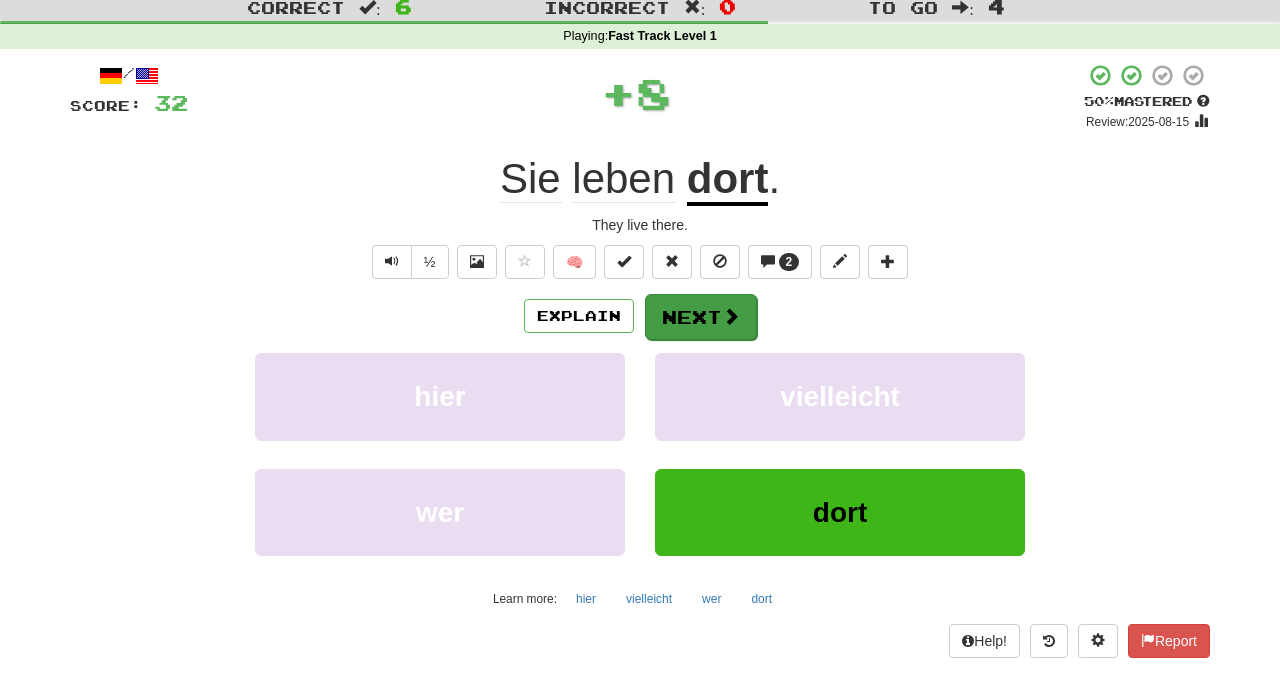 click on "Next" at bounding box center [701, 317] 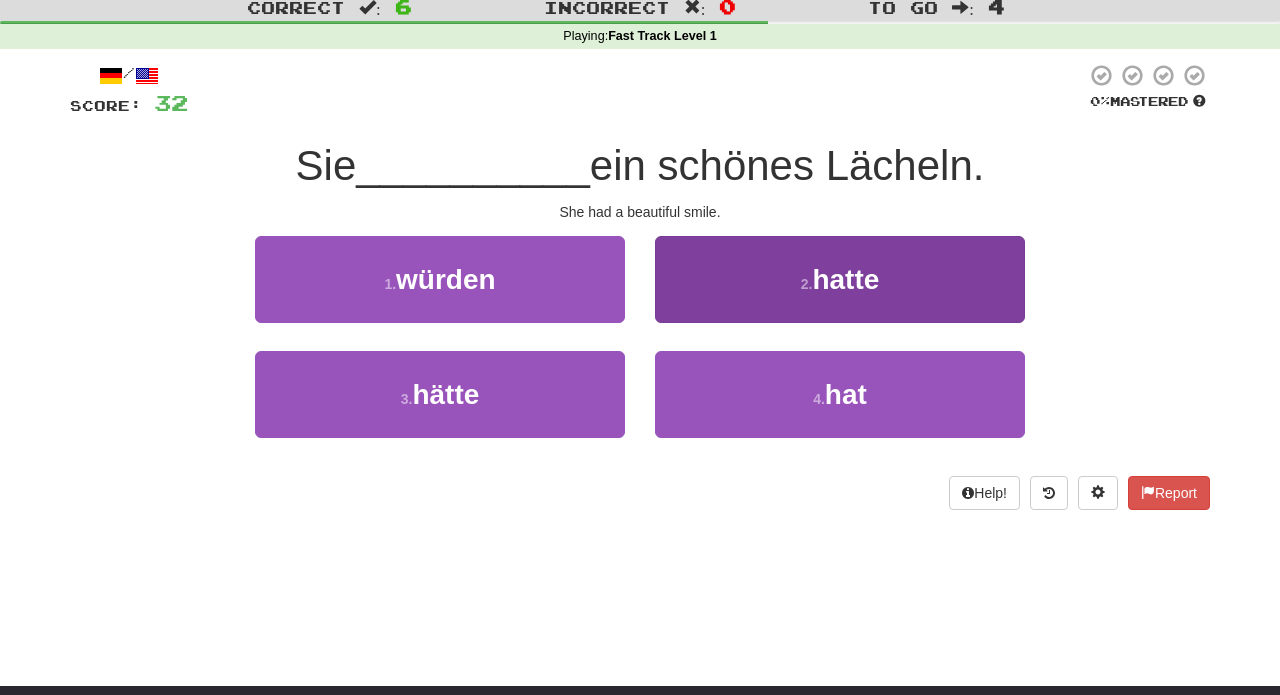 click on "2 .  hatte" at bounding box center (840, 279) 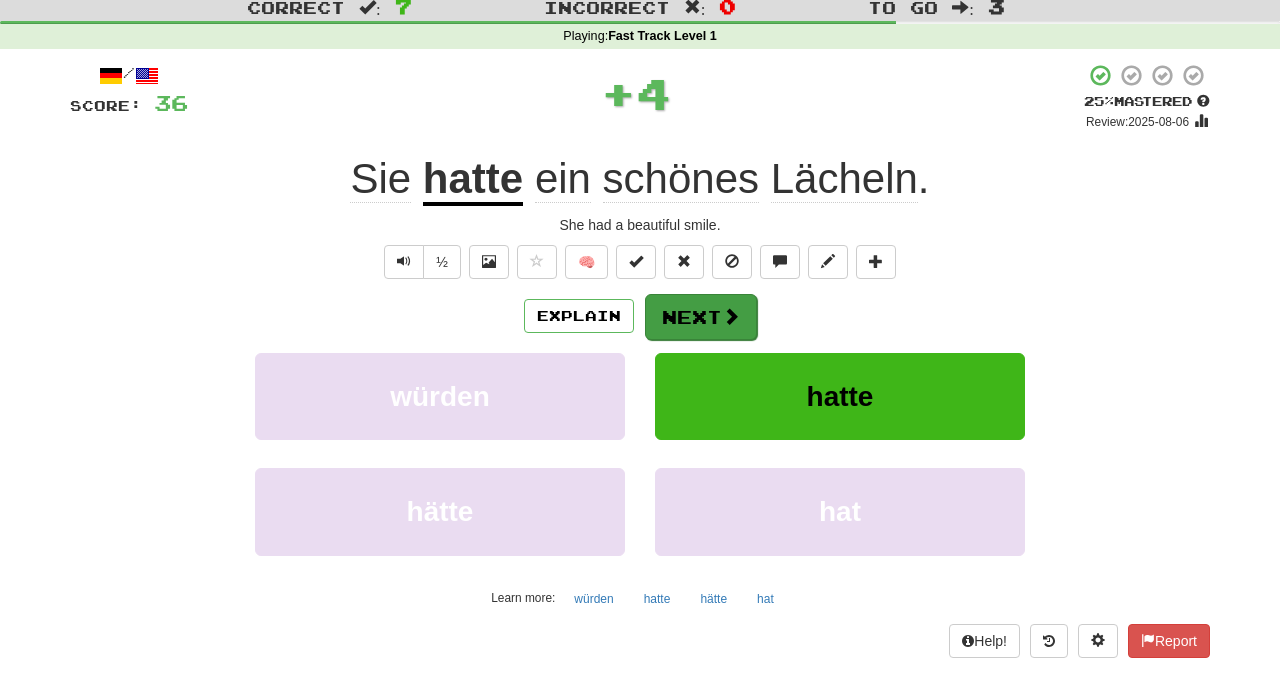 click on "Next" at bounding box center [701, 317] 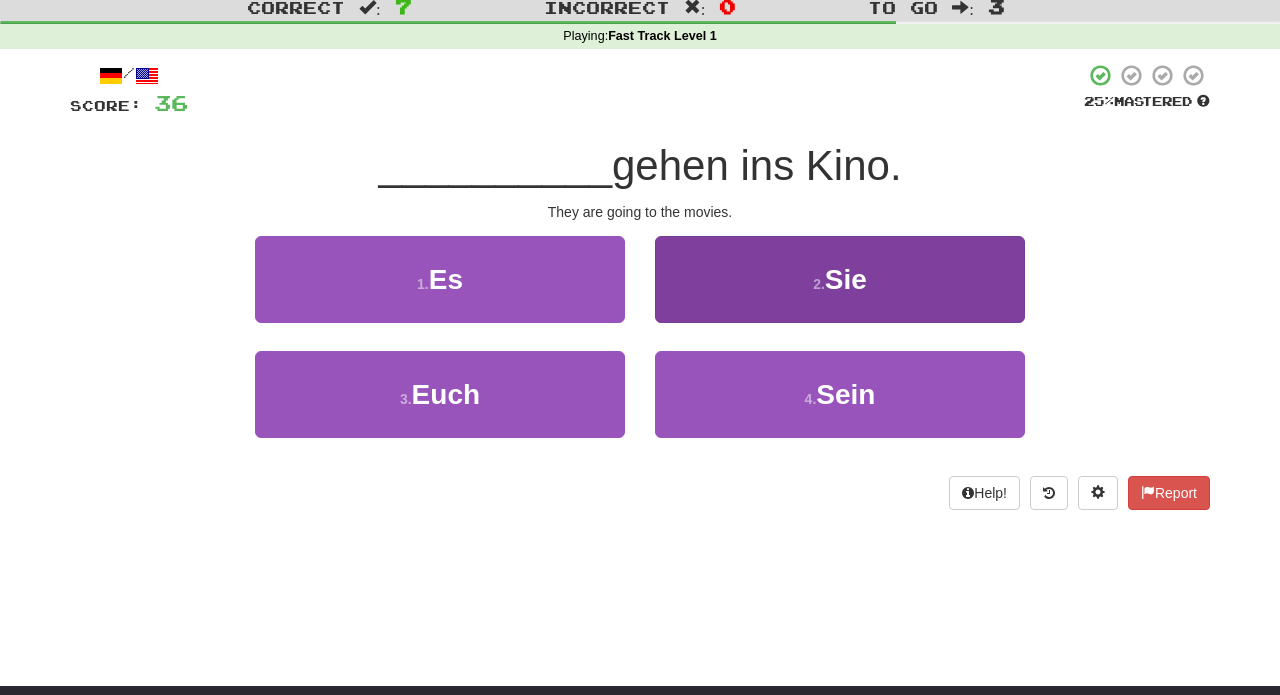 click on "2 .  Sie" at bounding box center (840, 279) 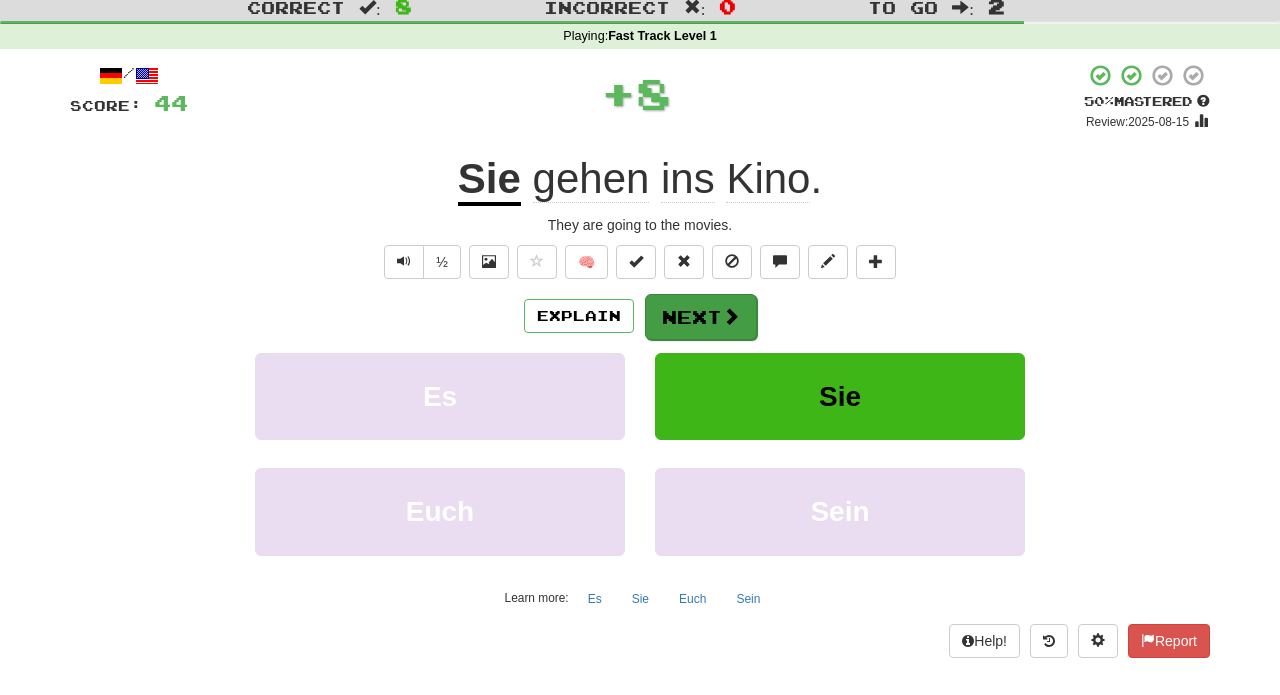 click on "Next" at bounding box center [701, 317] 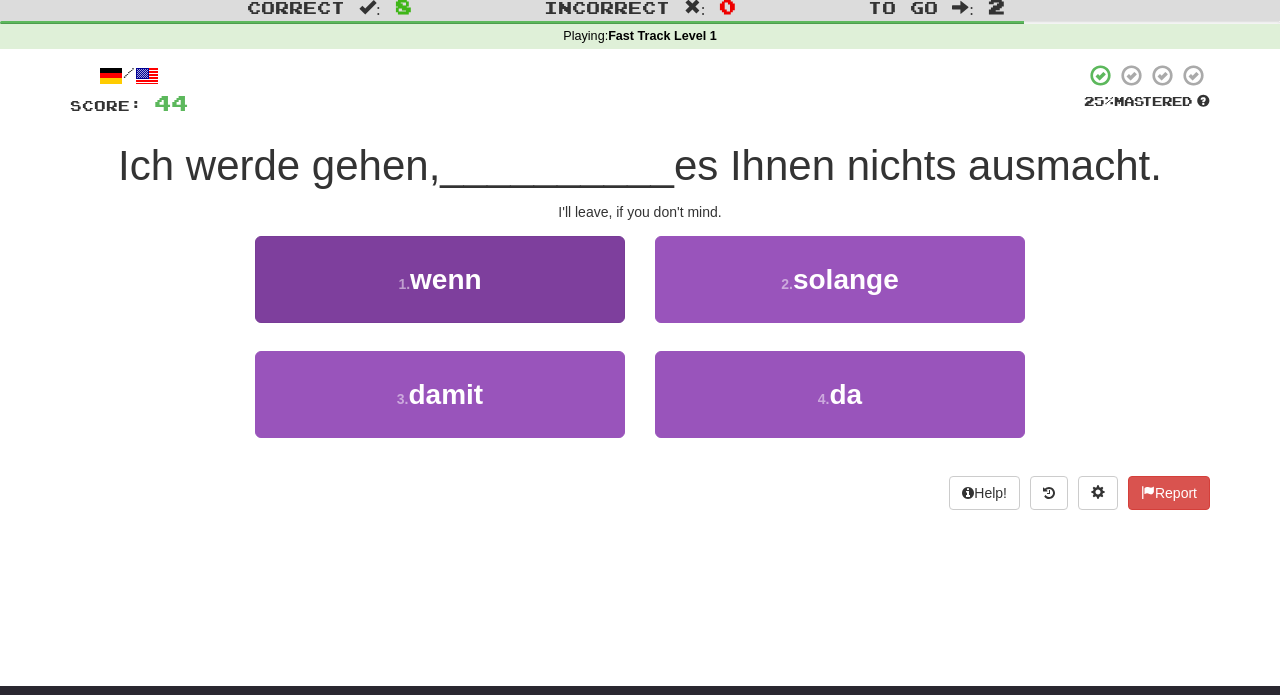 click on "1 .  wenn" at bounding box center [440, 279] 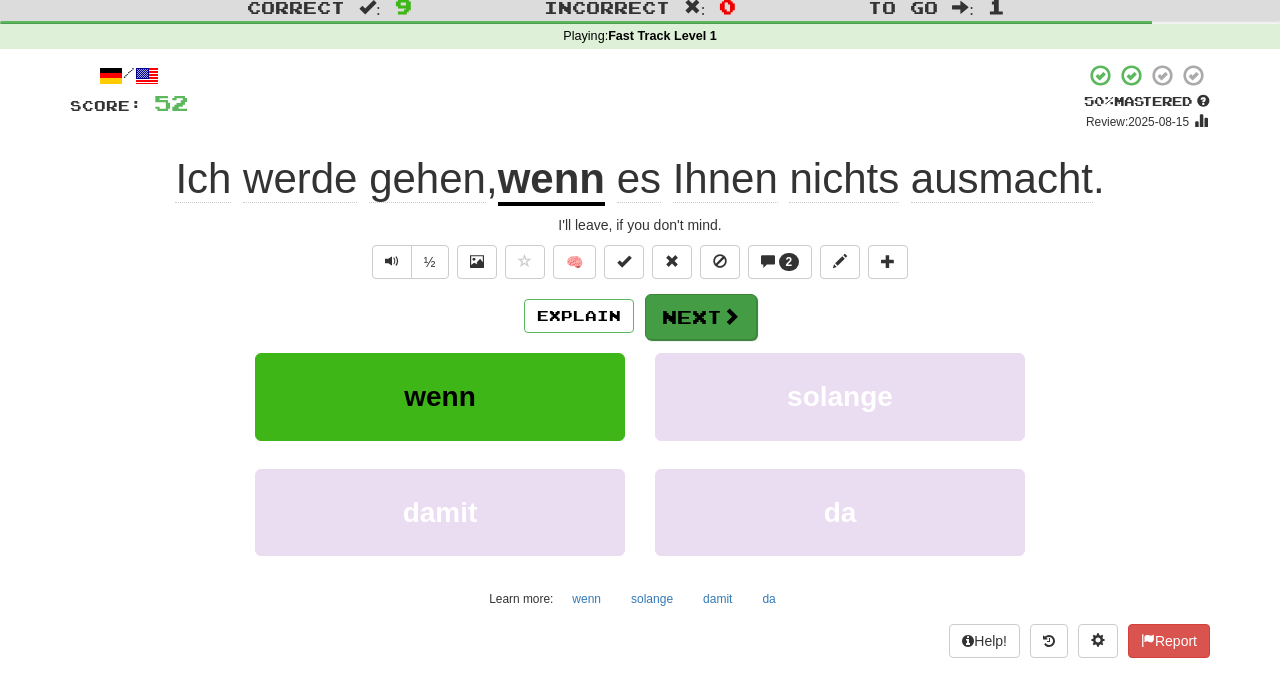 click on "Next" at bounding box center [701, 317] 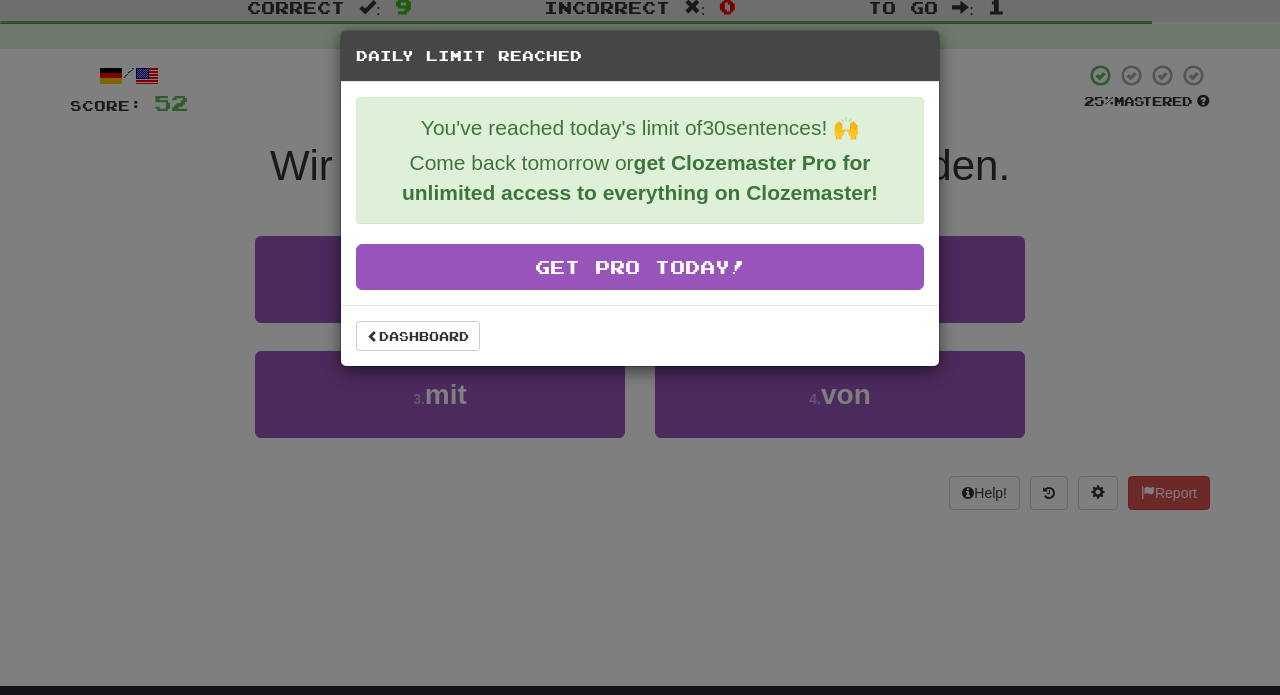 click on "Daily Limit Reached You've reached today's limit of  30  sentences! 🙌  Come back tomorrow or  get Clozemaster Pro for unlimited access to everything on Clozemaster! Get Pro Today! Dashboard" at bounding box center (640, 347) 